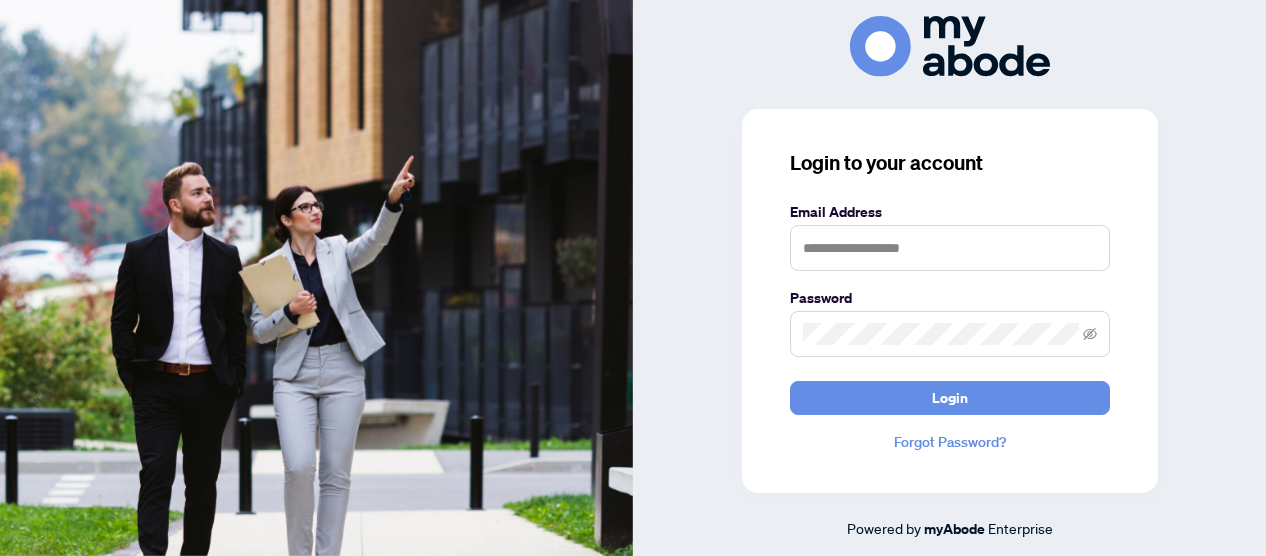 scroll, scrollTop: 0, scrollLeft: 0, axis: both 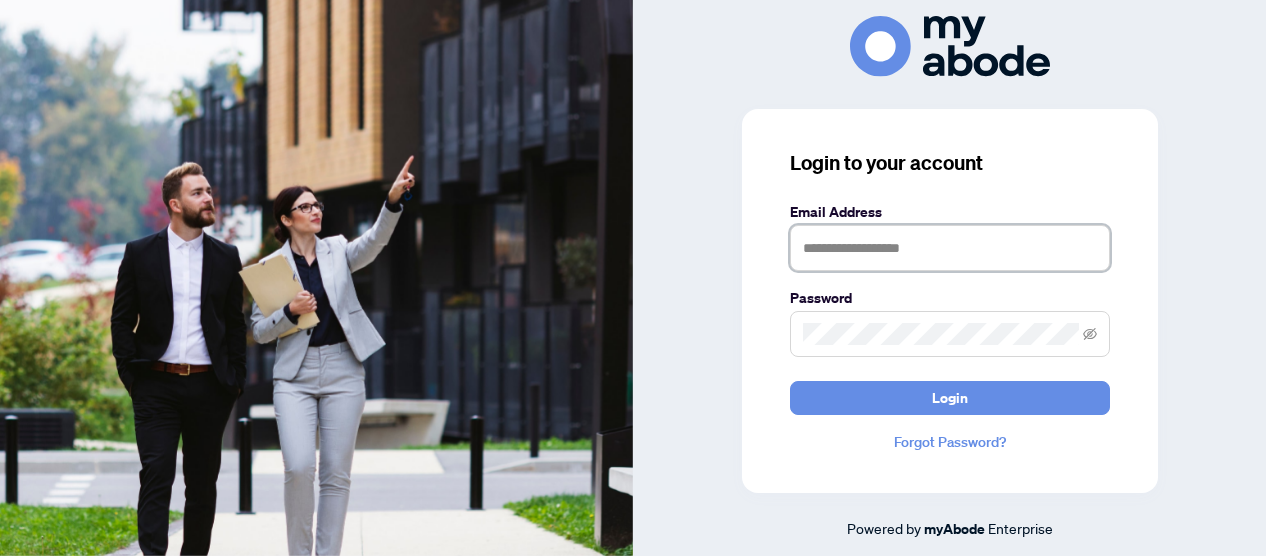 click at bounding box center (950, 248) 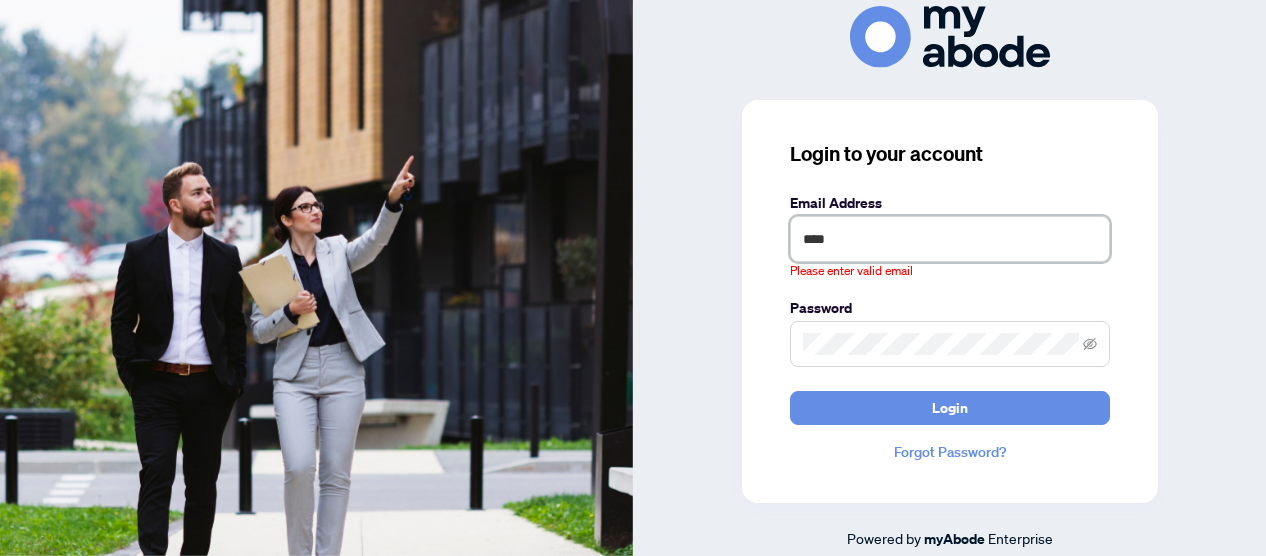 type on "**********" 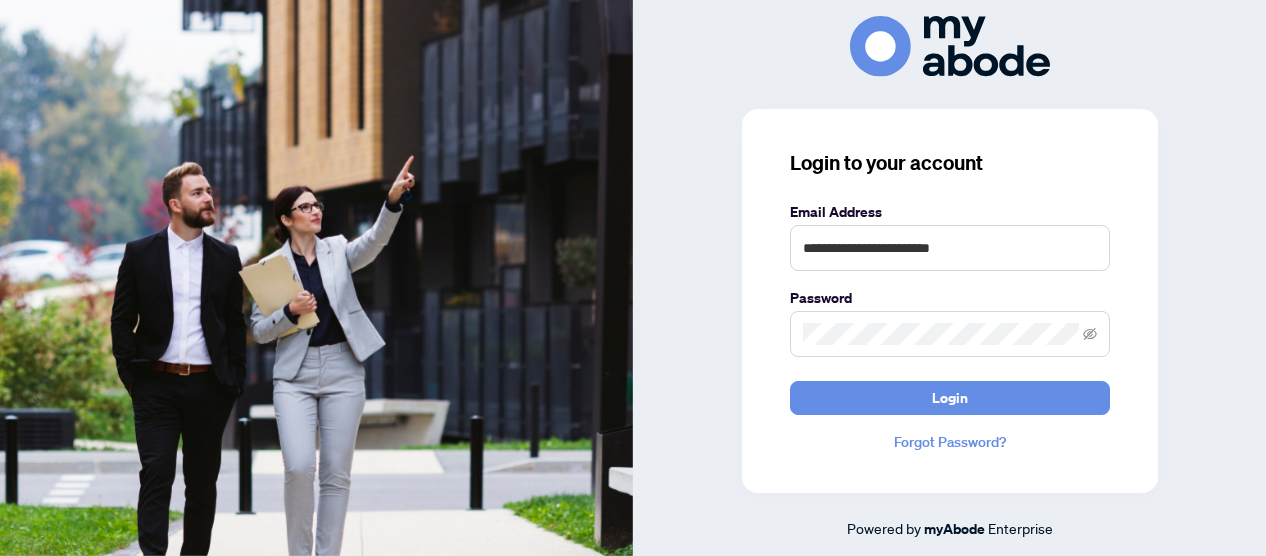 click at bounding box center (950, 334) 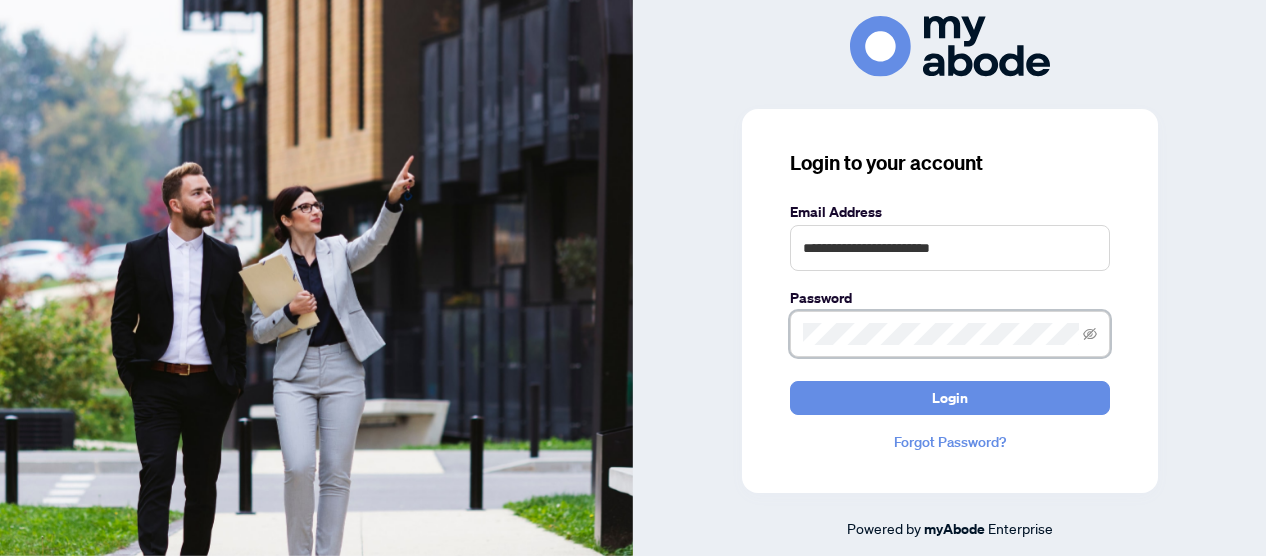 click on "Login" at bounding box center [950, 398] 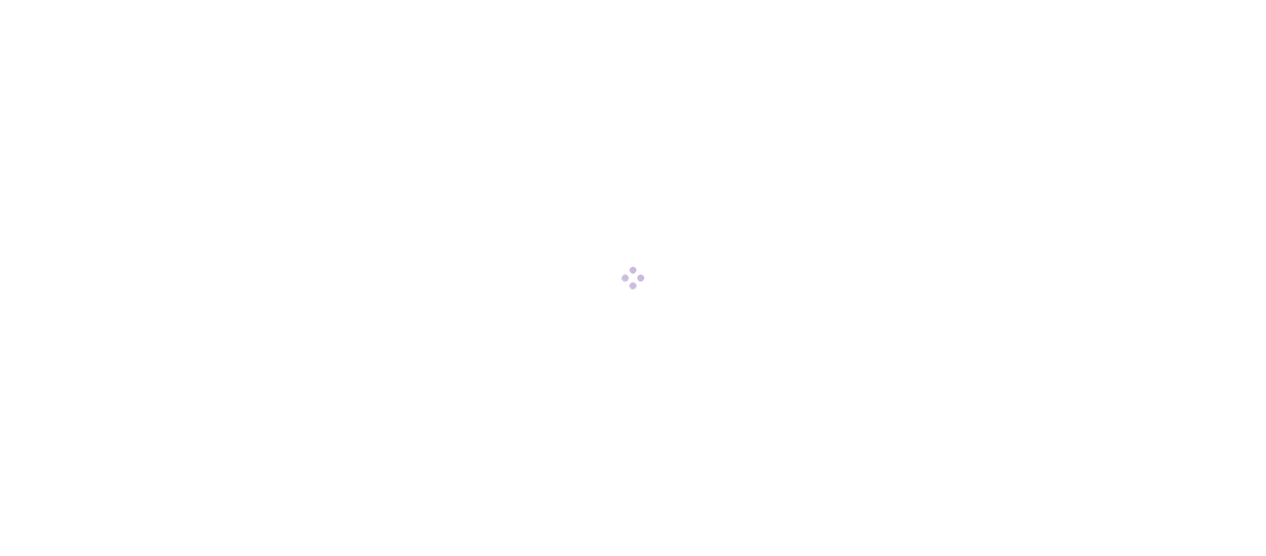 scroll, scrollTop: 0, scrollLeft: 0, axis: both 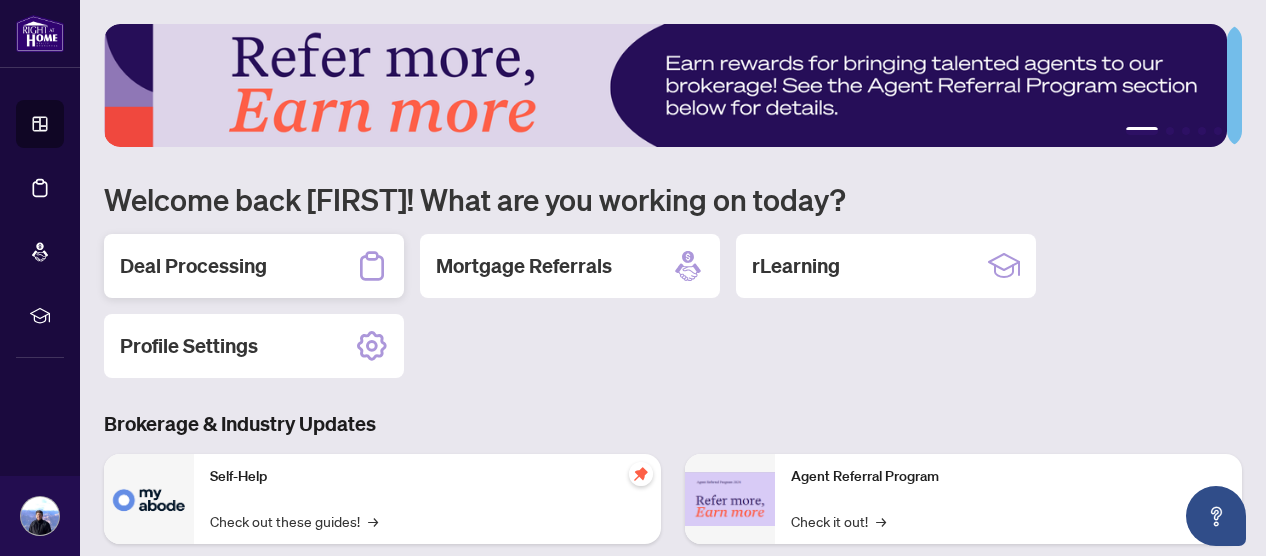 click on "Deal Processing" at bounding box center [193, 266] 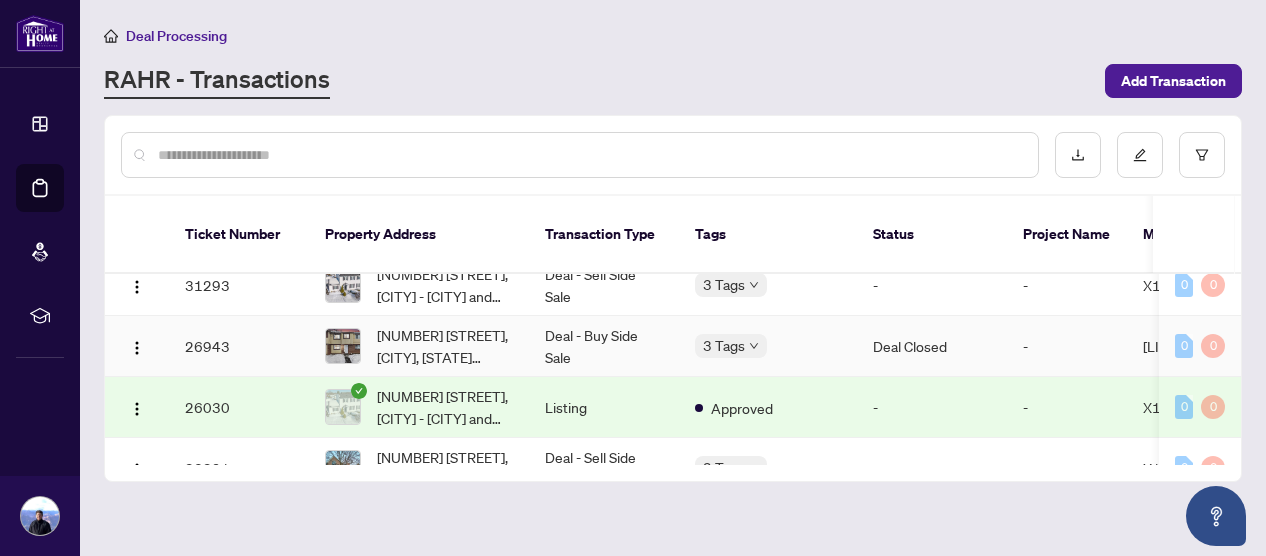scroll, scrollTop: 800, scrollLeft: 0, axis: vertical 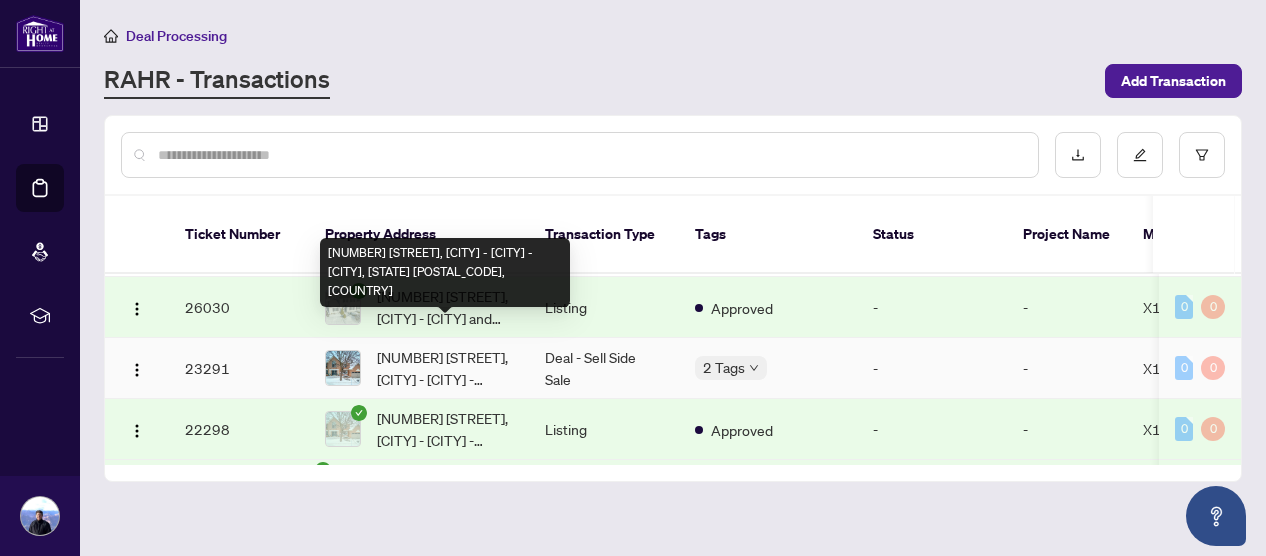 click on "[NUMBER] [STREET], [CITY] - [CITY] - [CITY], [STATE] [POSTAL_CODE], [COUNTRY]" at bounding box center (445, 368) 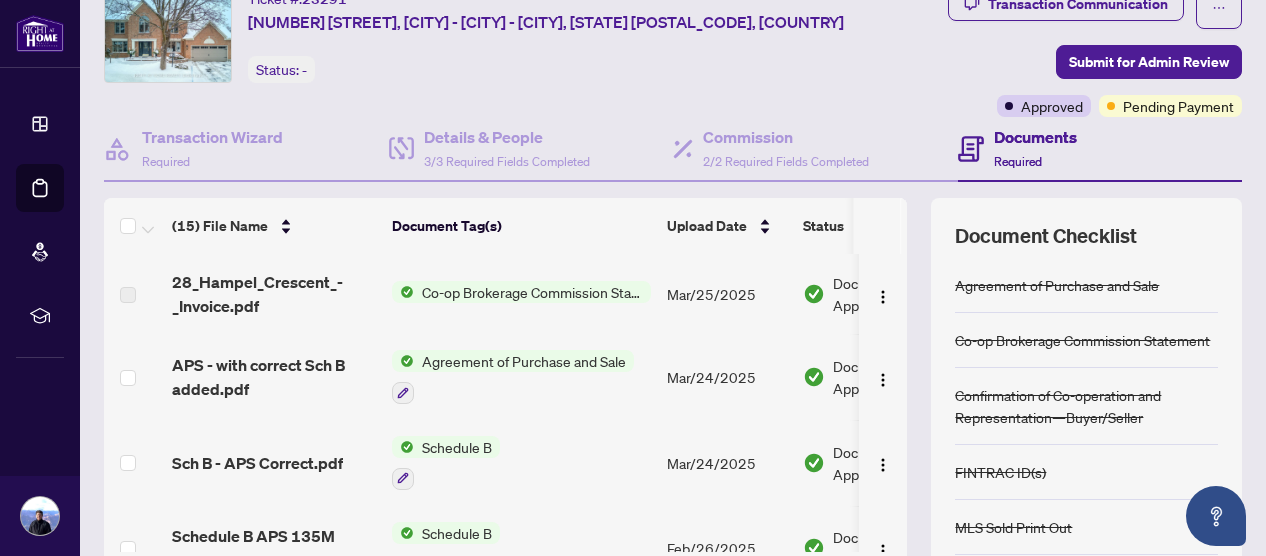scroll, scrollTop: 100, scrollLeft: 0, axis: vertical 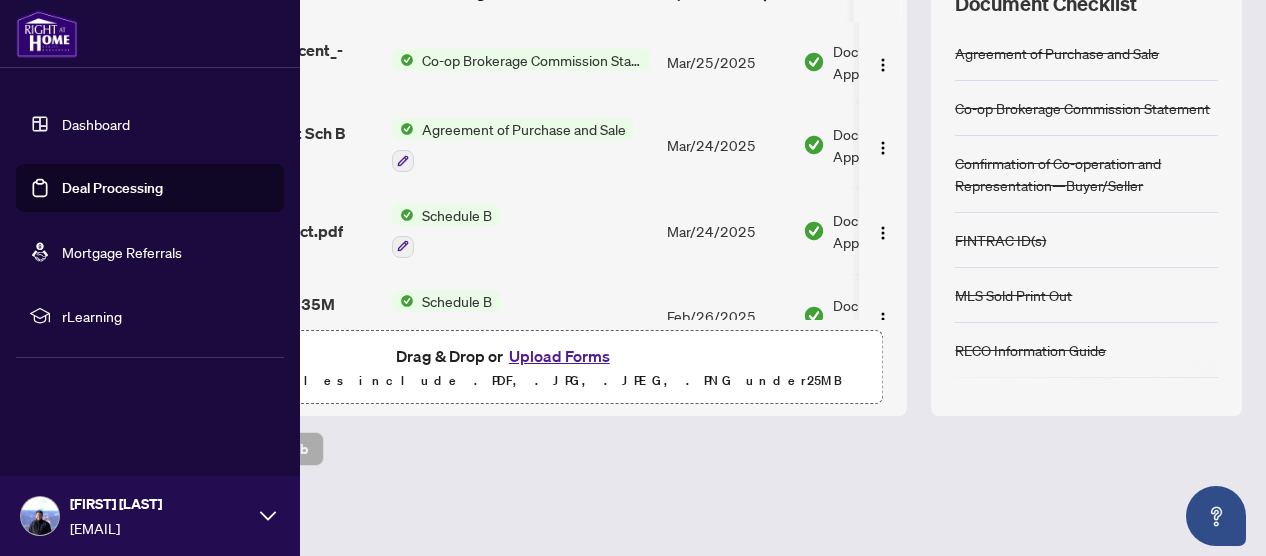 click on "Dashboard" at bounding box center (96, 124) 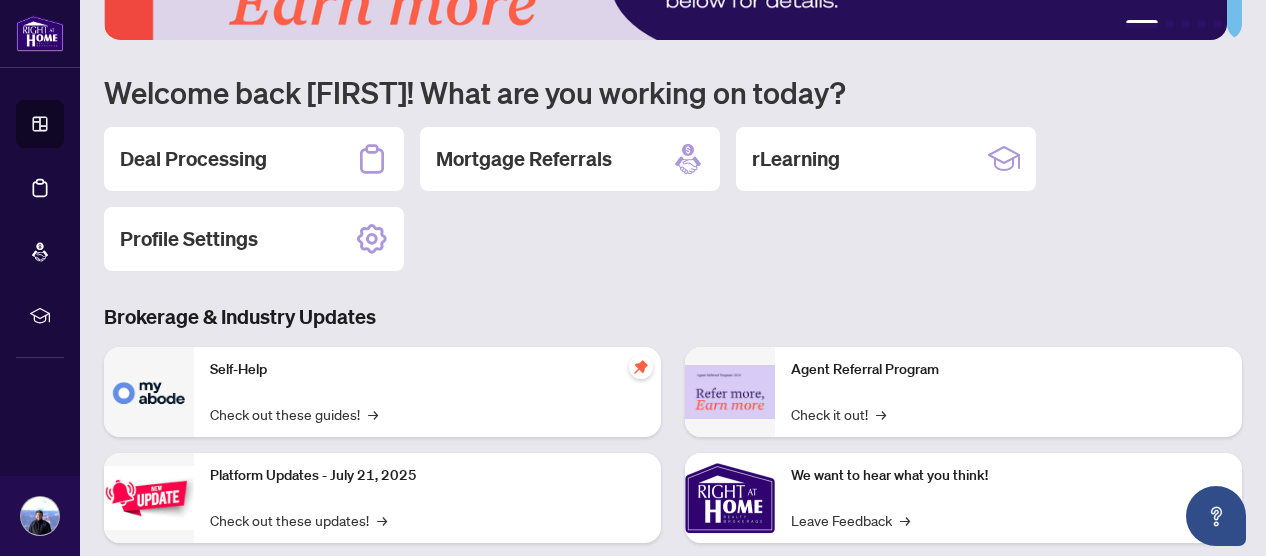 scroll, scrollTop: 7, scrollLeft: 0, axis: vertical 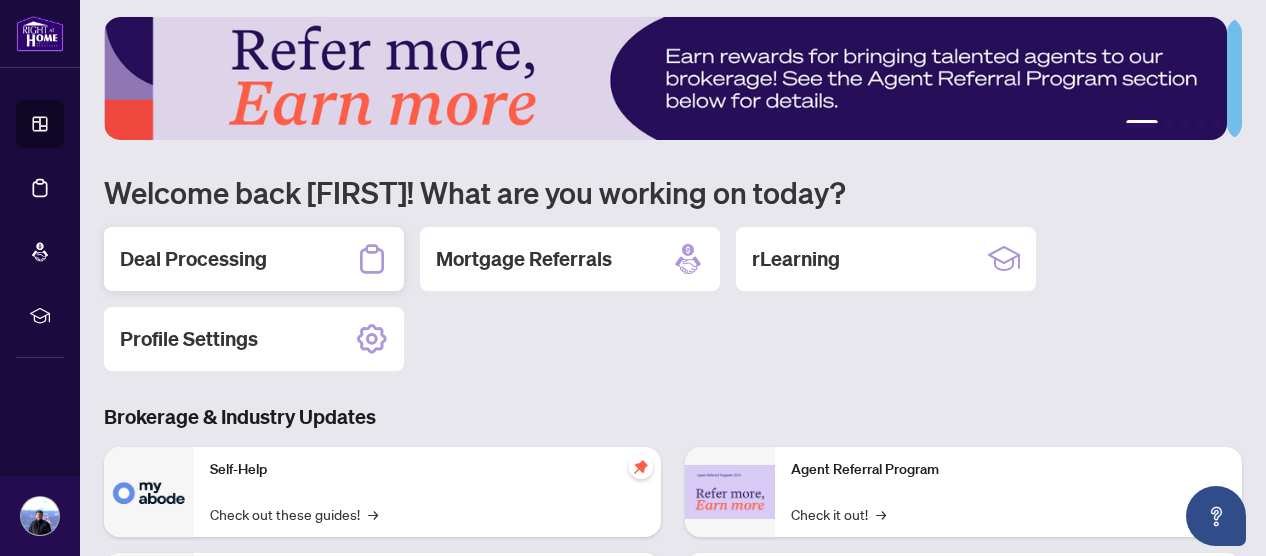 click on "Deal Processing" at bounding box center (193, 259) 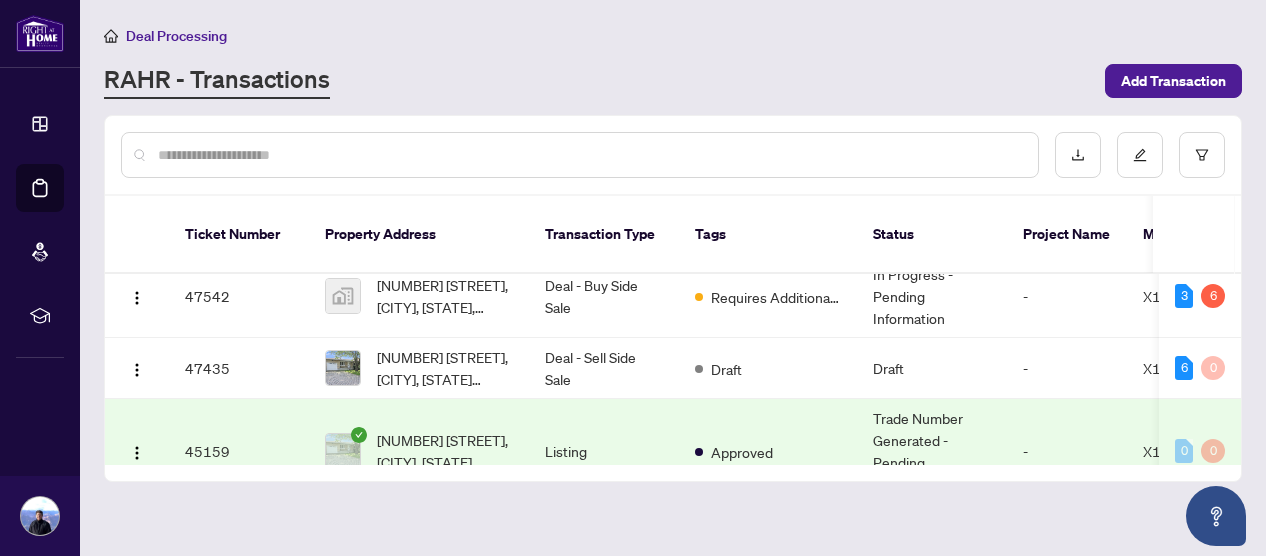 scroll, scrollTop: 0, scrollLeft: 0, axis: both 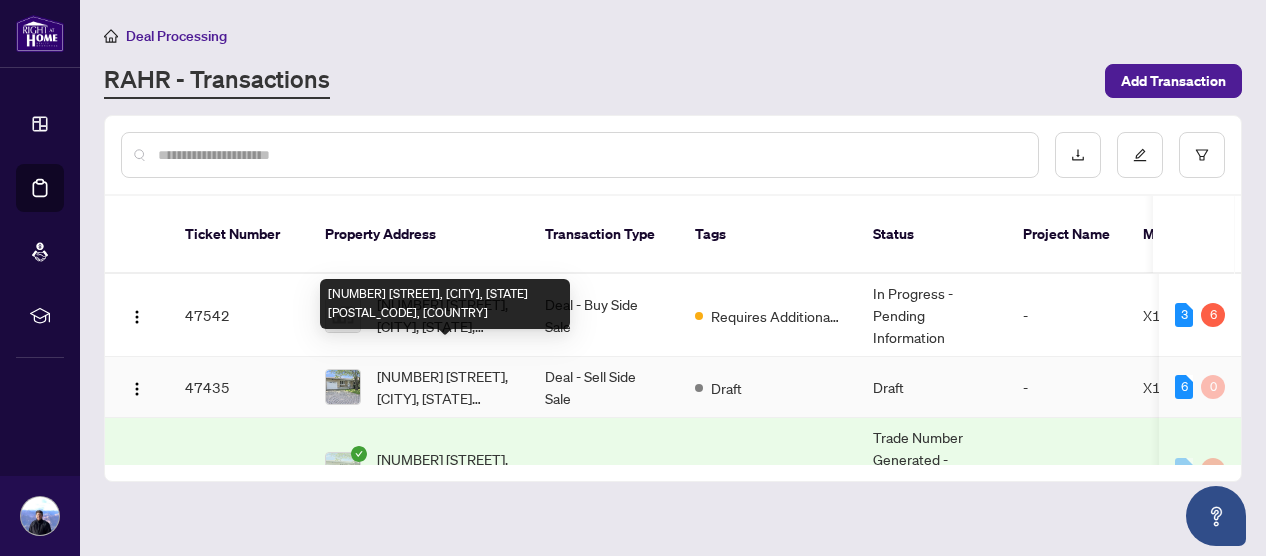 click on "[NUMBER] [STREET], [CITY], [STATE] [POSTAL_CODE], [COUNTRY]" at bounding box center [445, 387] 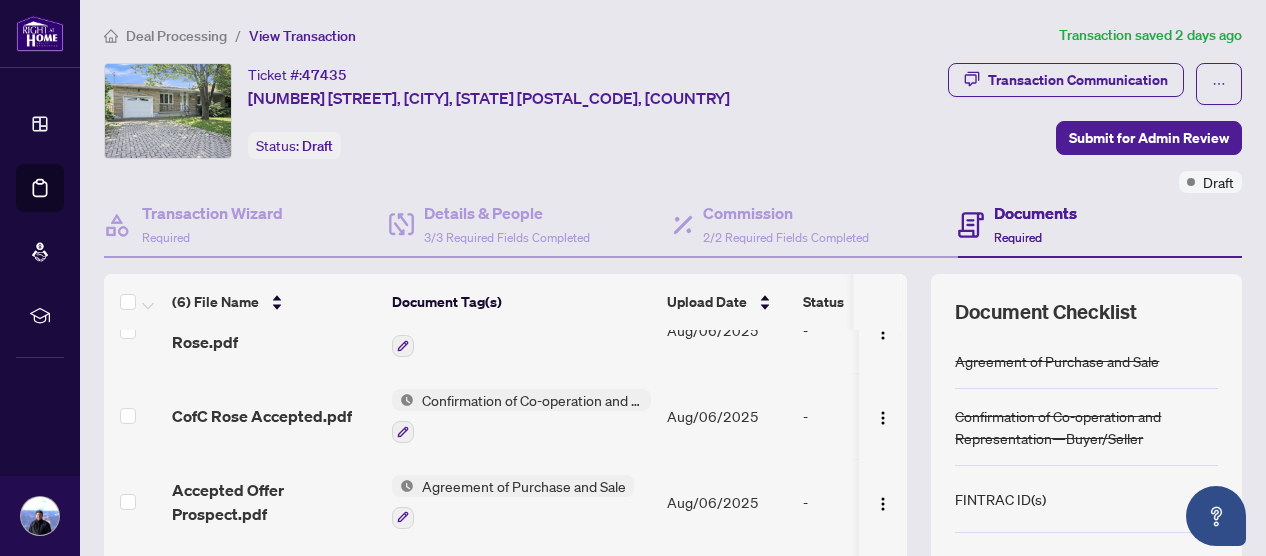 scroll, scrollTop: 218, scrollLeft: 0, axis: vertical 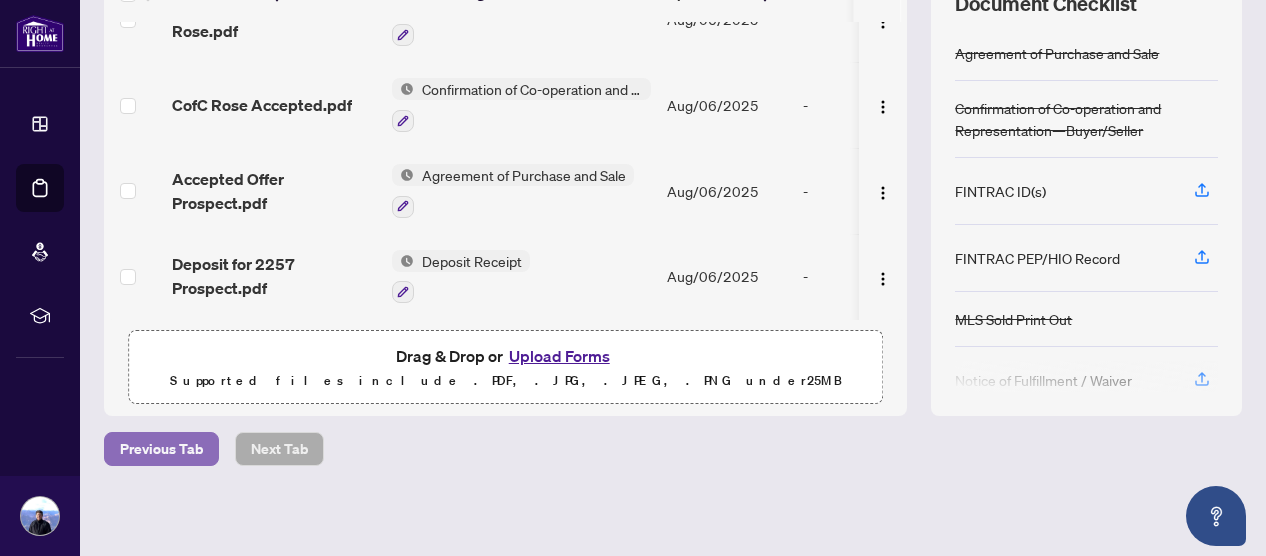 click on "Previous Tab" at bounding box center (161, 449) 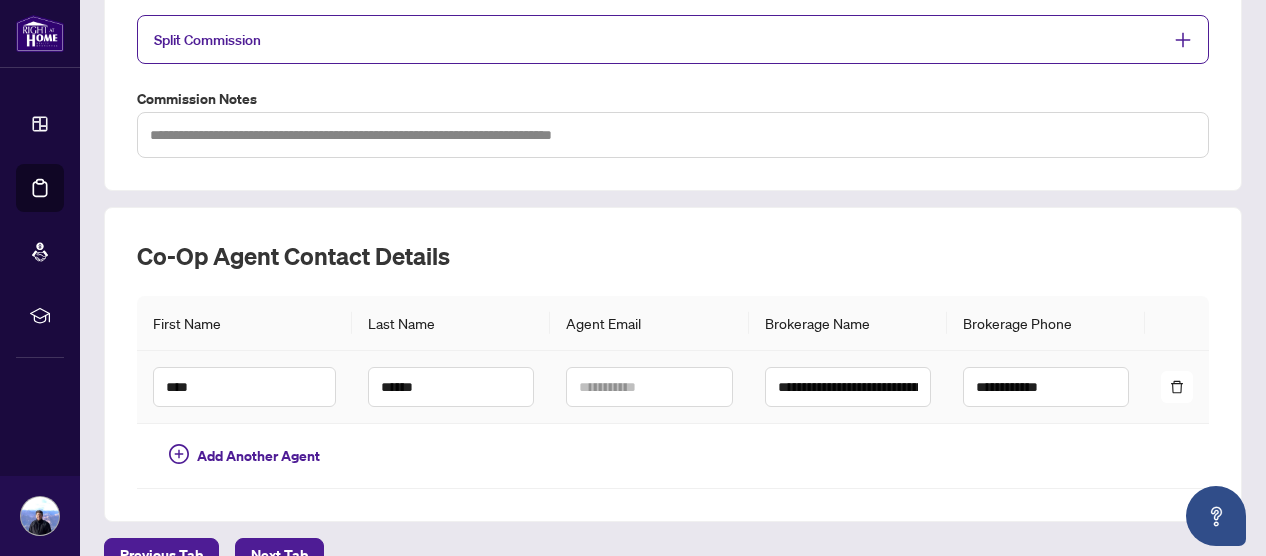 scroll, scrollTop: 536, scrollLeft: 0, axis: vertical 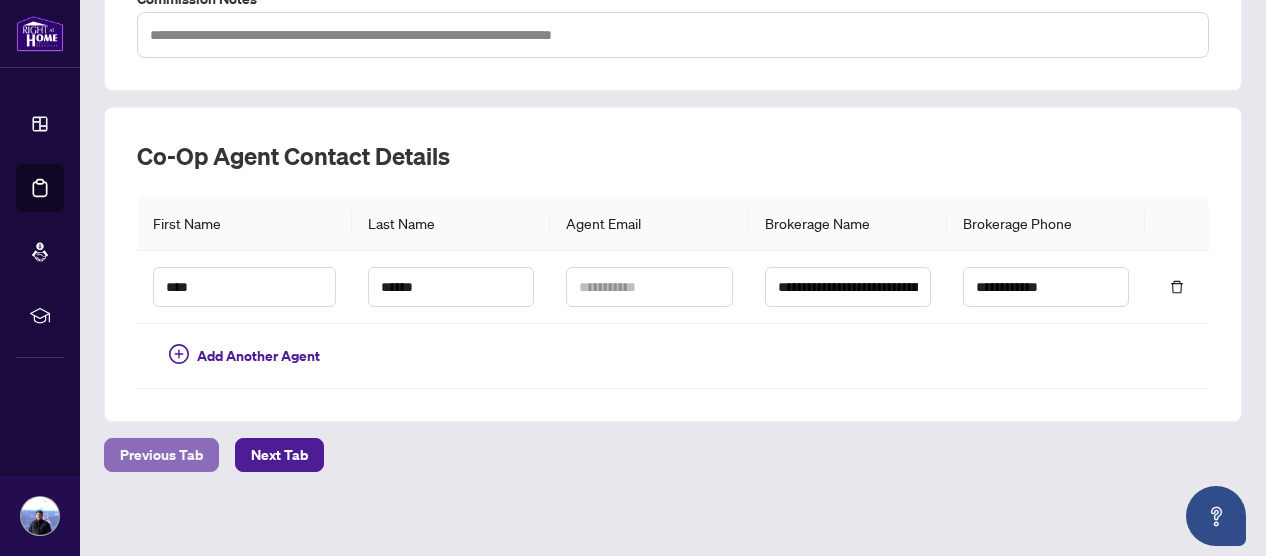 click on "Previous Tab" at bounding box center [161, 455] 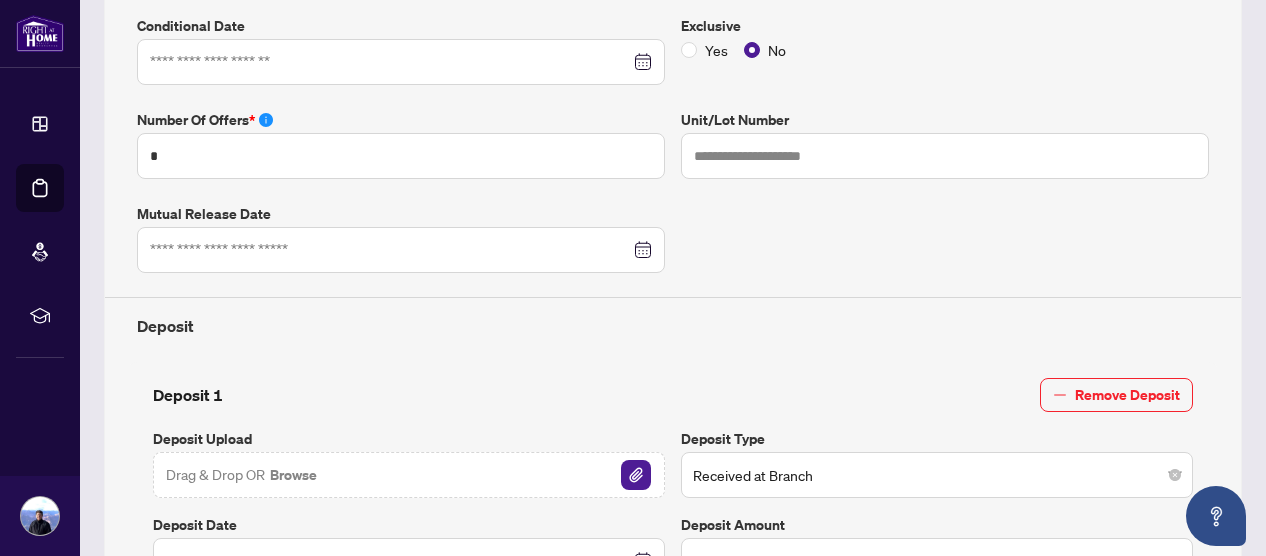 type on "**********" 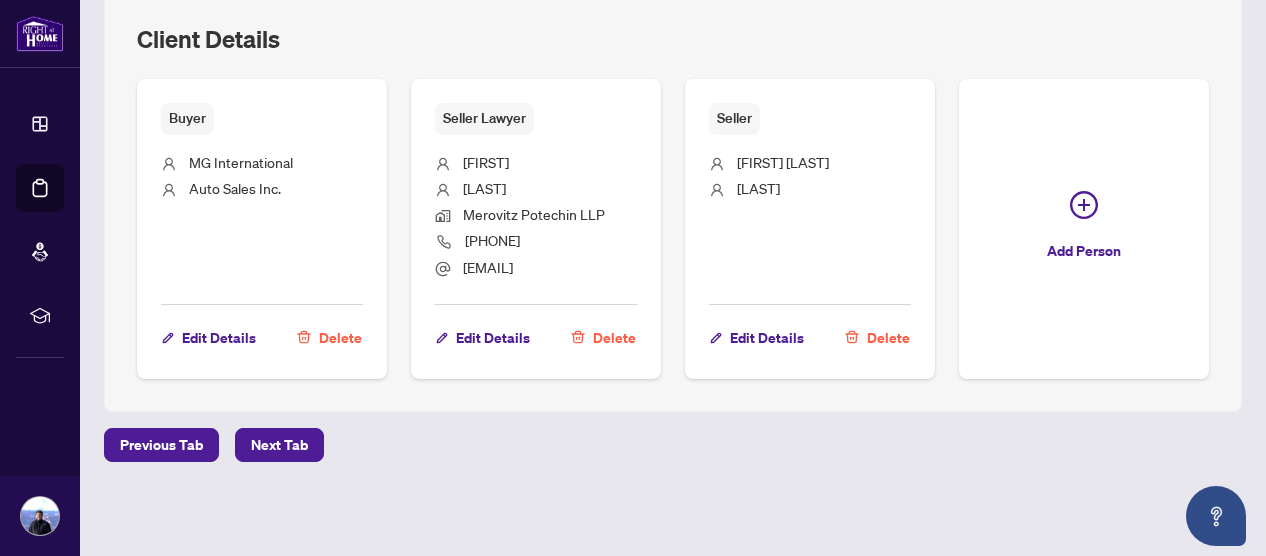 scroll, scrollTop: 1478, scrollLeft: 0, axis: vertical 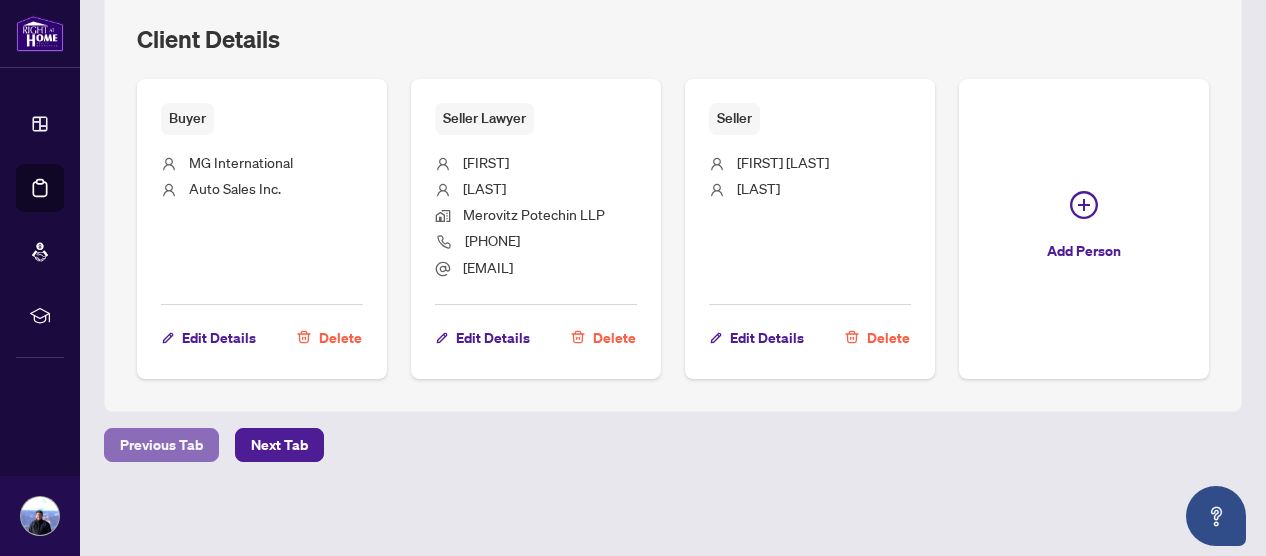 click on "Previous Tab" at bounding box center [161, 445] 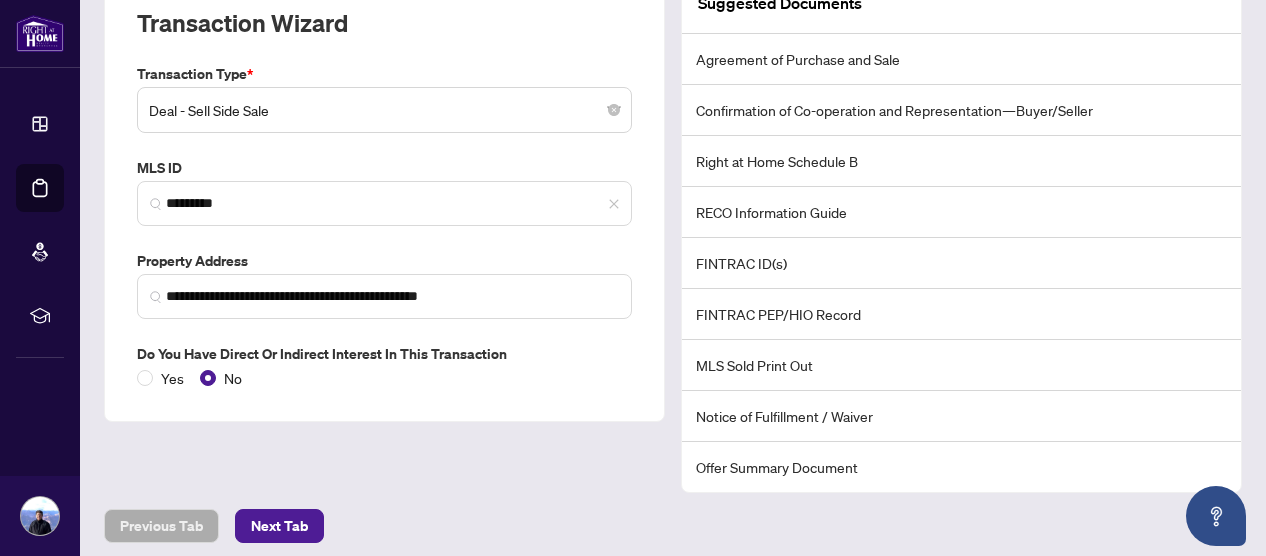 scroll, scrollTop: 373, scrollLeft: 0, axis: vertical 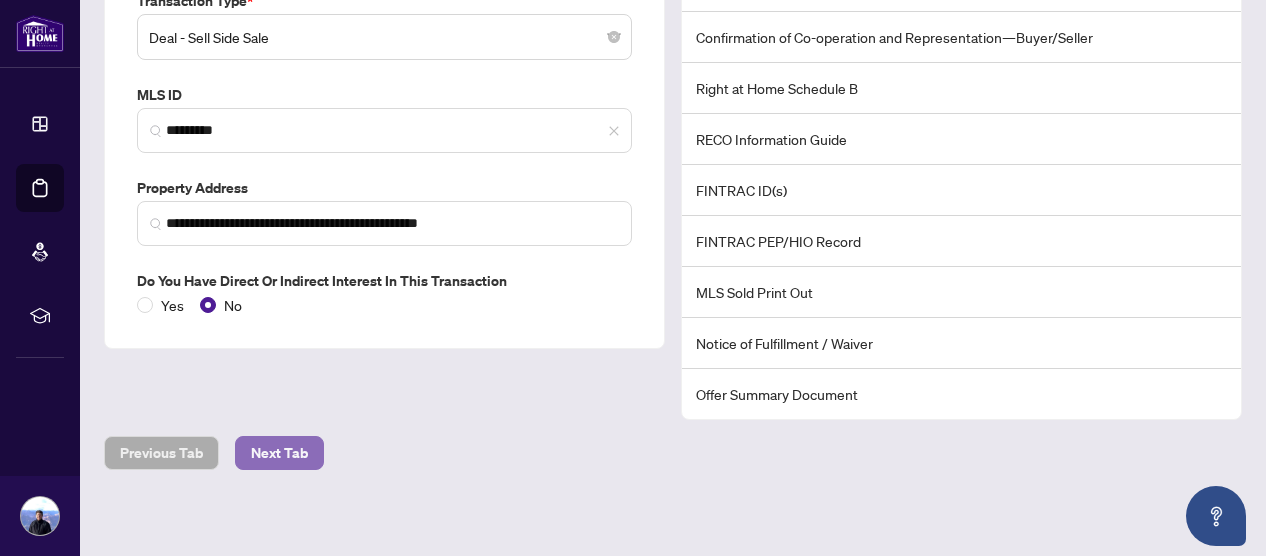 click on "Next Tab" at bounding box center (279, 453) 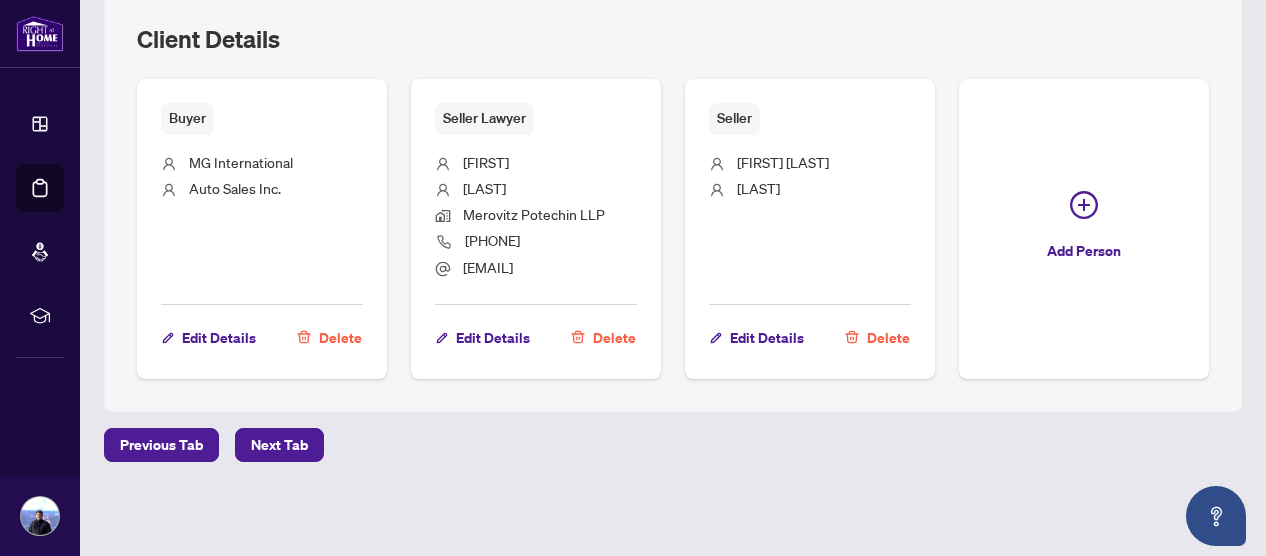 scroll, scrollTop: 1478, scrollLeft: 0, axis: vertical 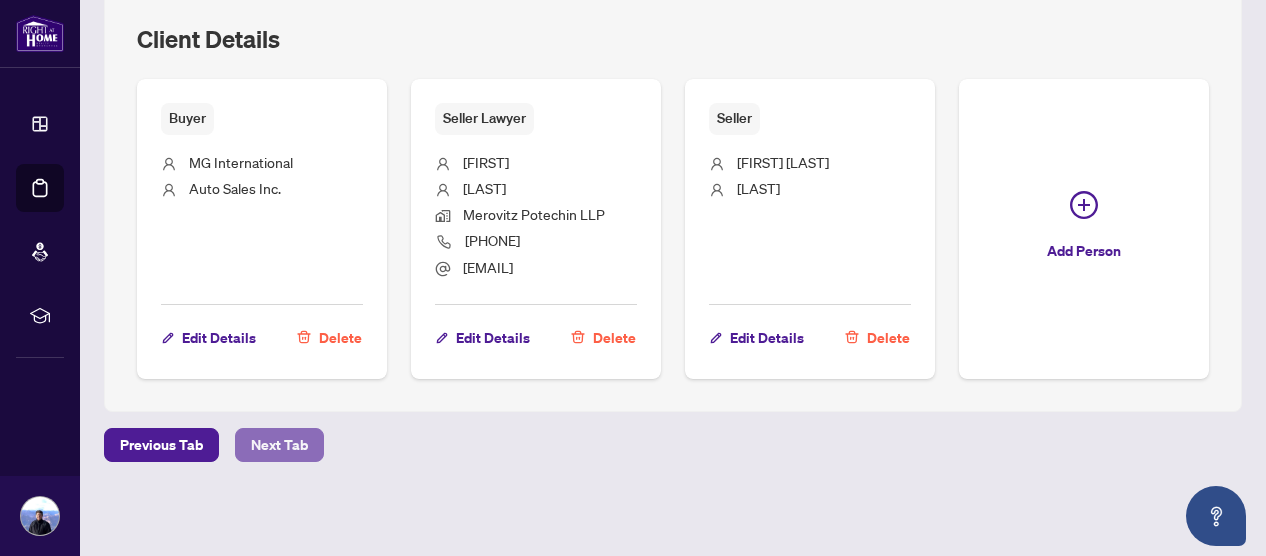 click on "Next Tab" at bounding box center (279, 445) 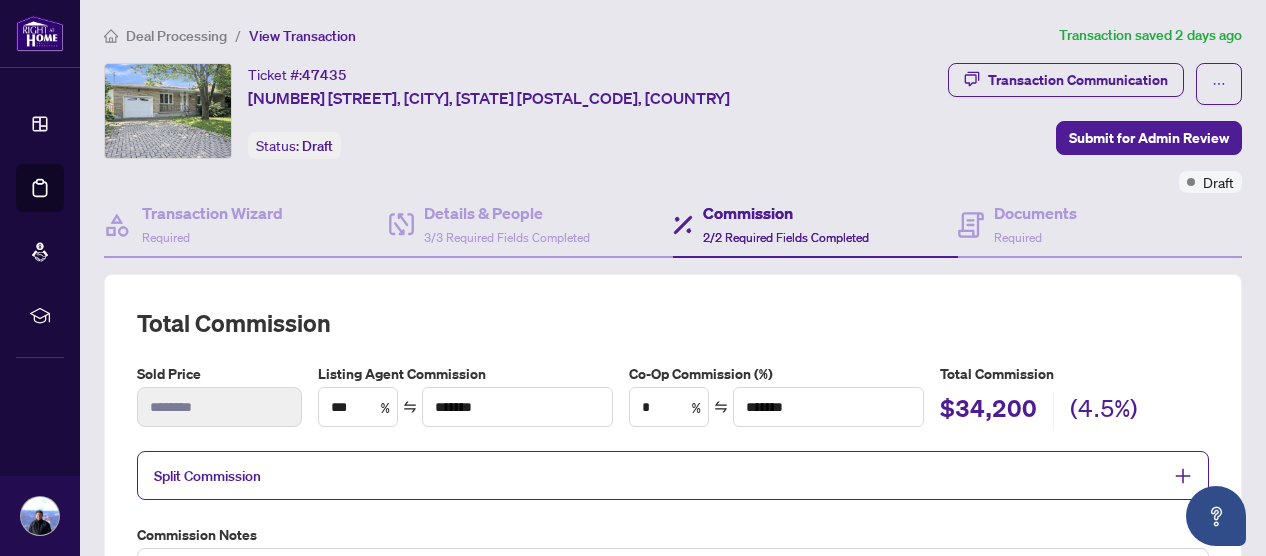 scroll, scrollTop: 100, scrollLeft: 0, axis: vertical 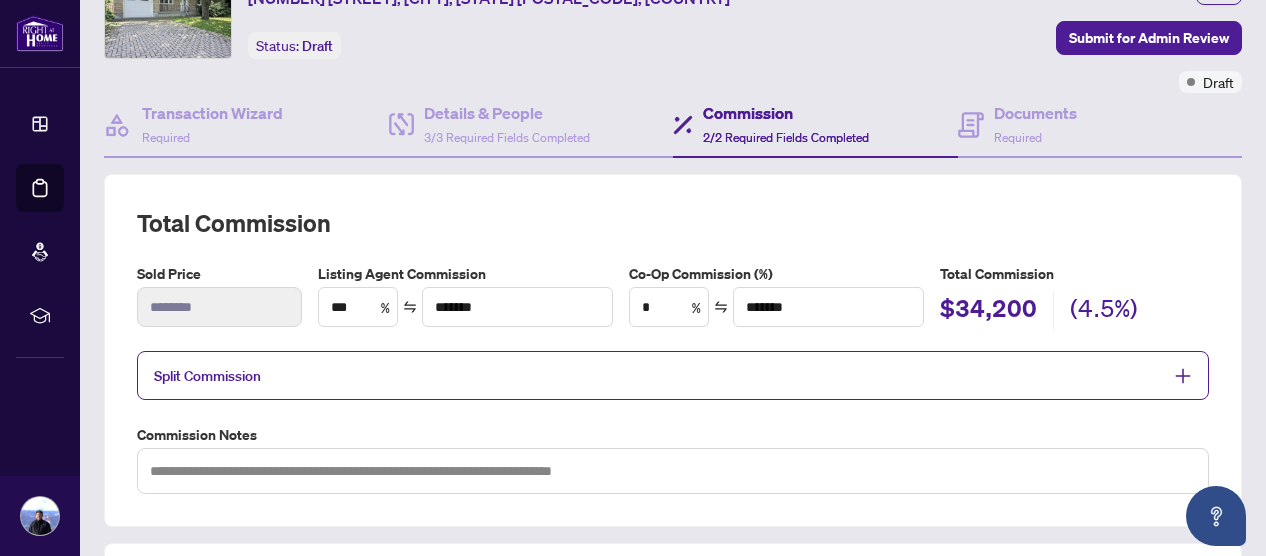 click 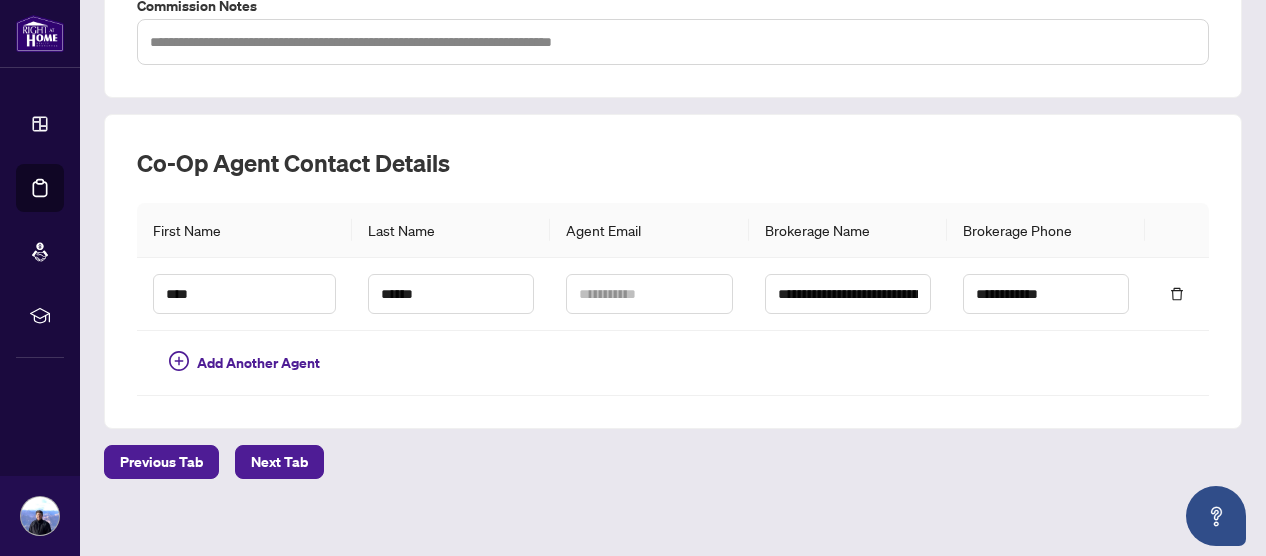 scroll, scrollTop: 824, scrollLeft: 0, axis: vertical 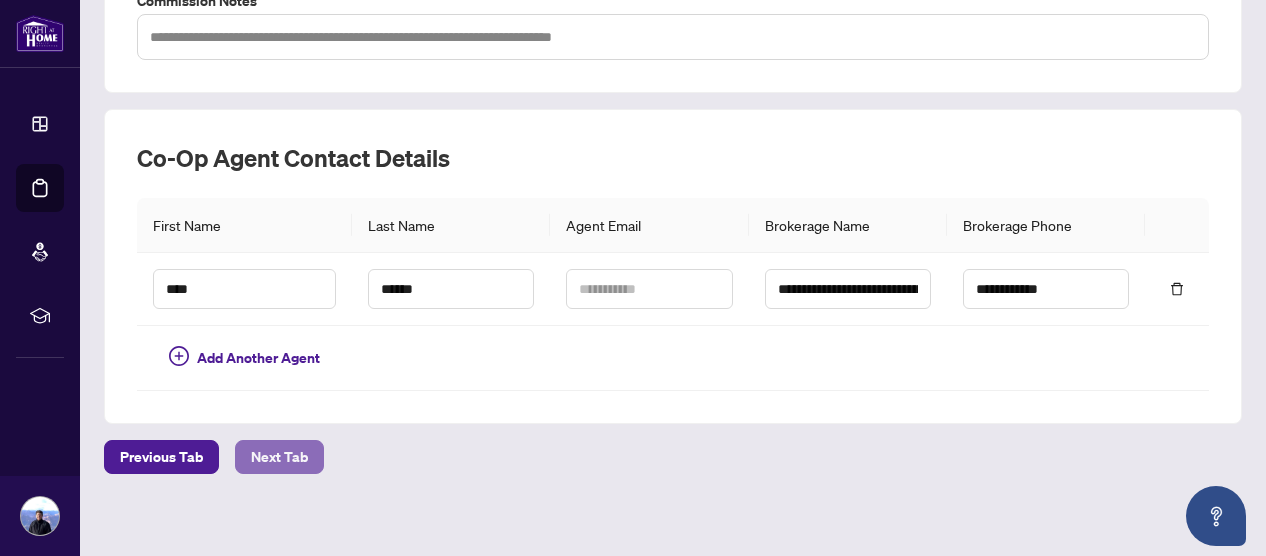 click on "Next Tab" at bounding box center (279, 457) 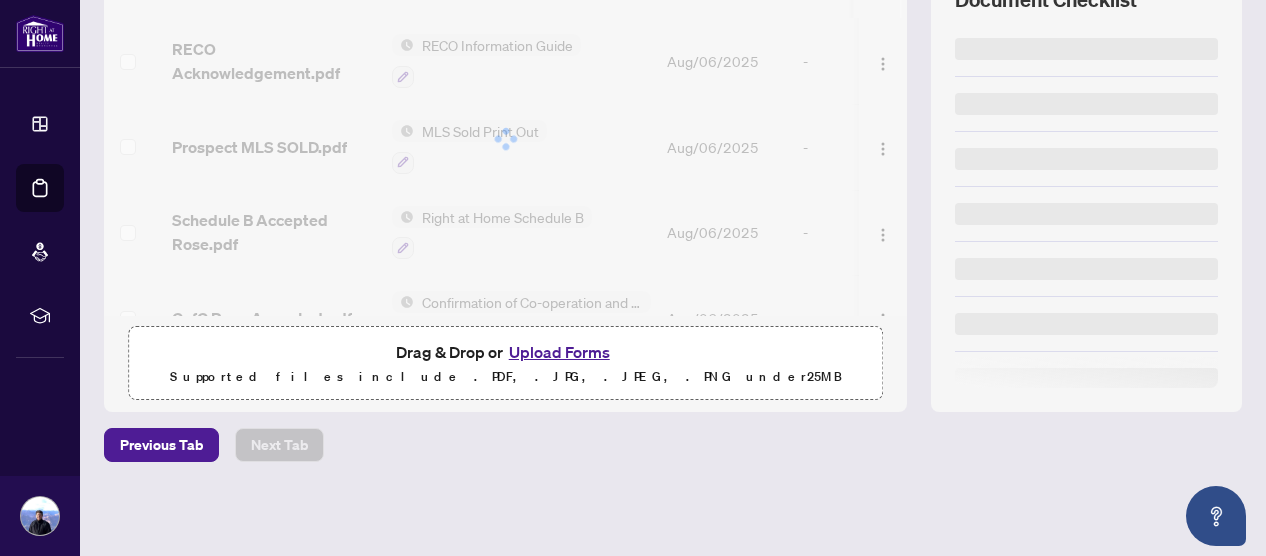 scroll, scrollTop: 0, scrollLeft: 0, axis: both 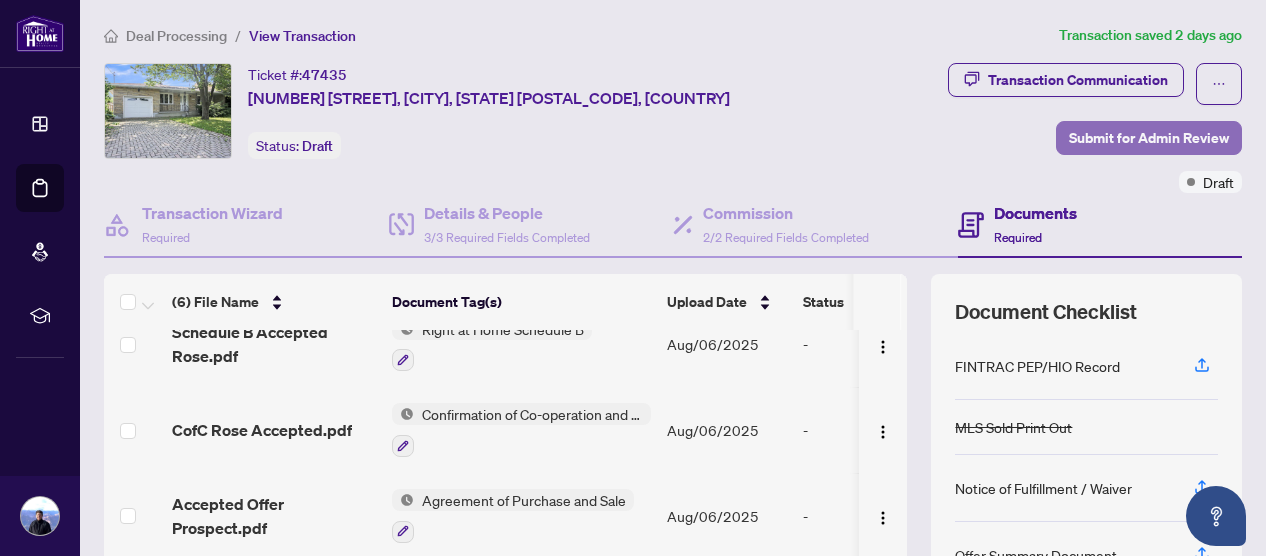 click on "Submit for Admin Review" at bounding box center (1149, 138) 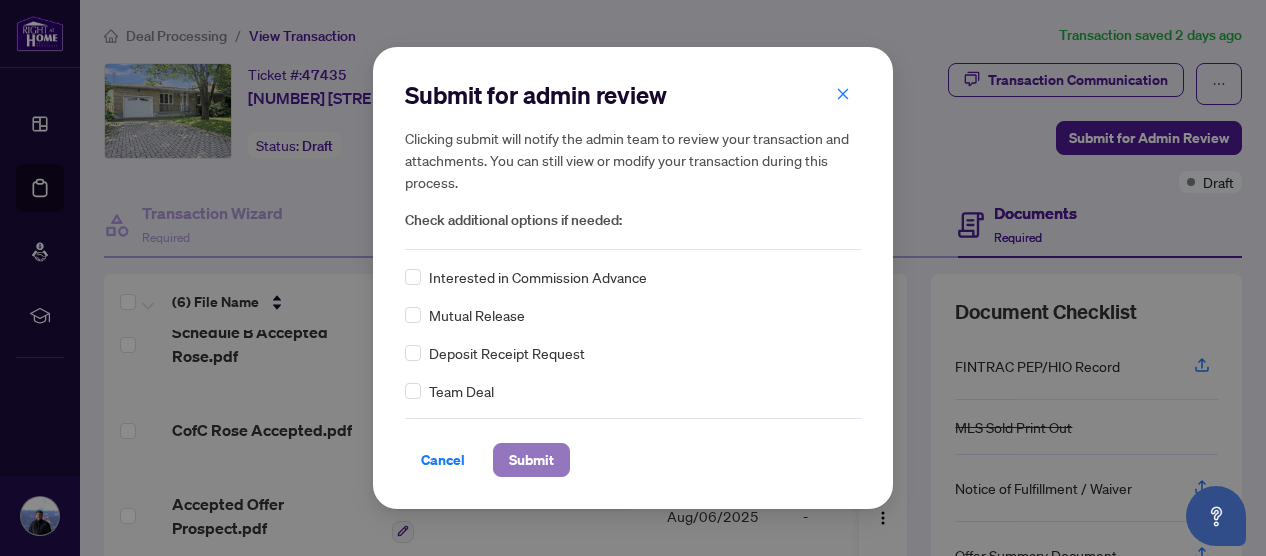 click on "Submit" at bounding box center [531, 460] 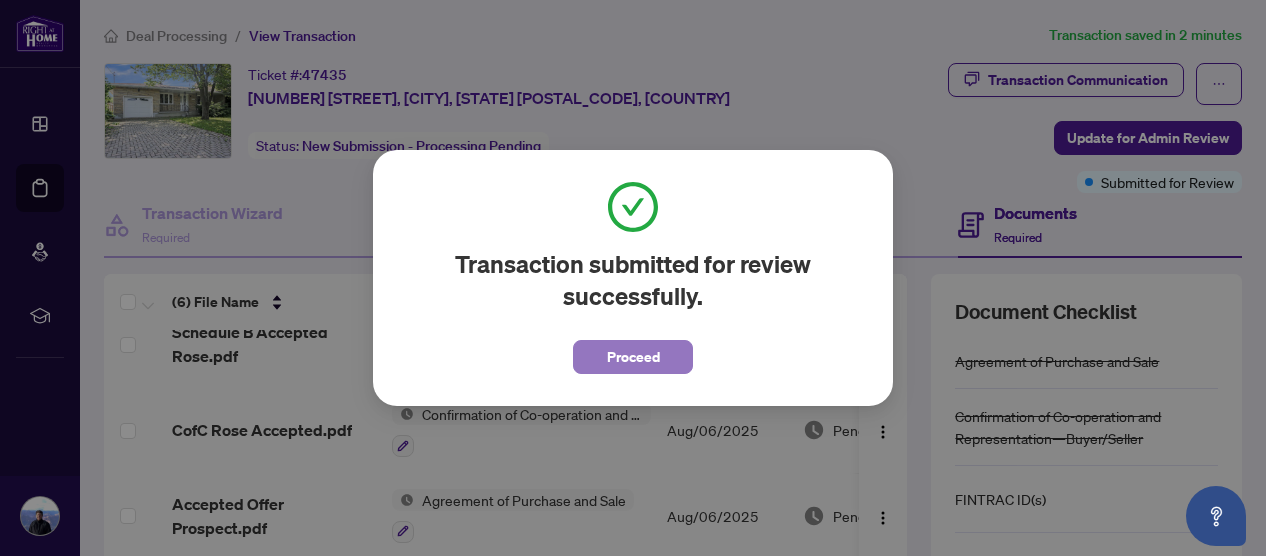 click on "Proceed" at bounding box center [633, 357] 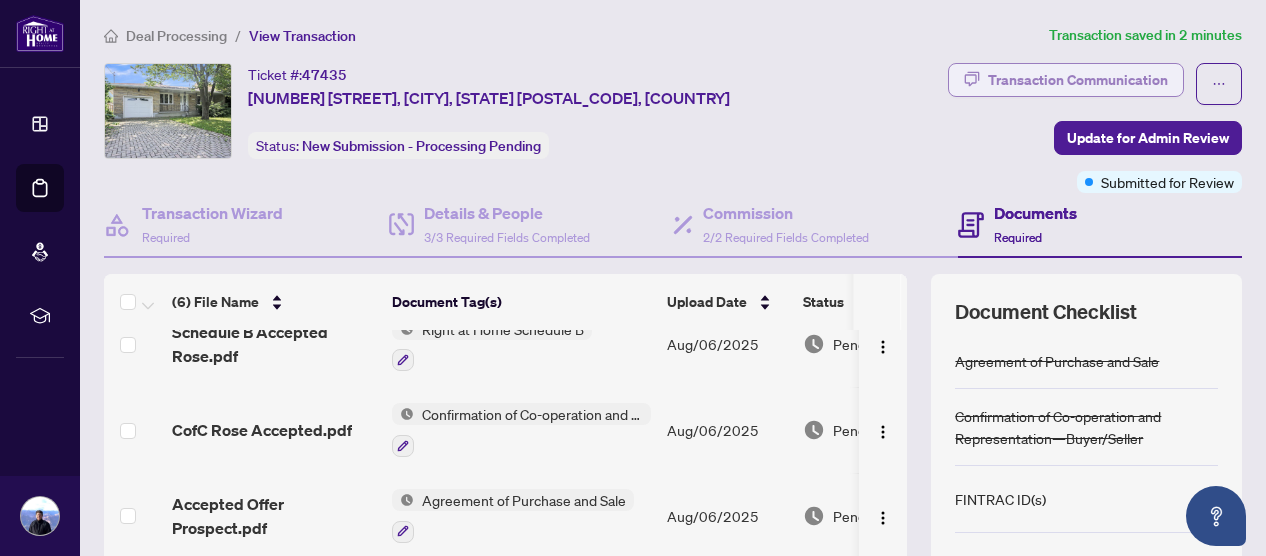 click on "Transaction Communication" at bounding box center (1078, 80) 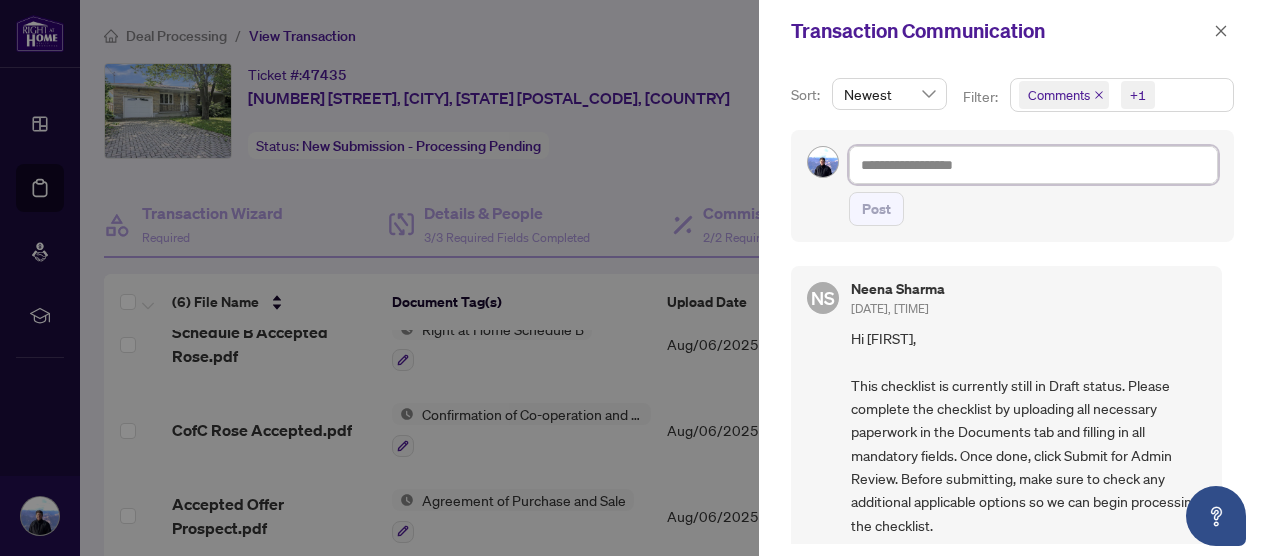 click at bounding box center [1033, 164] 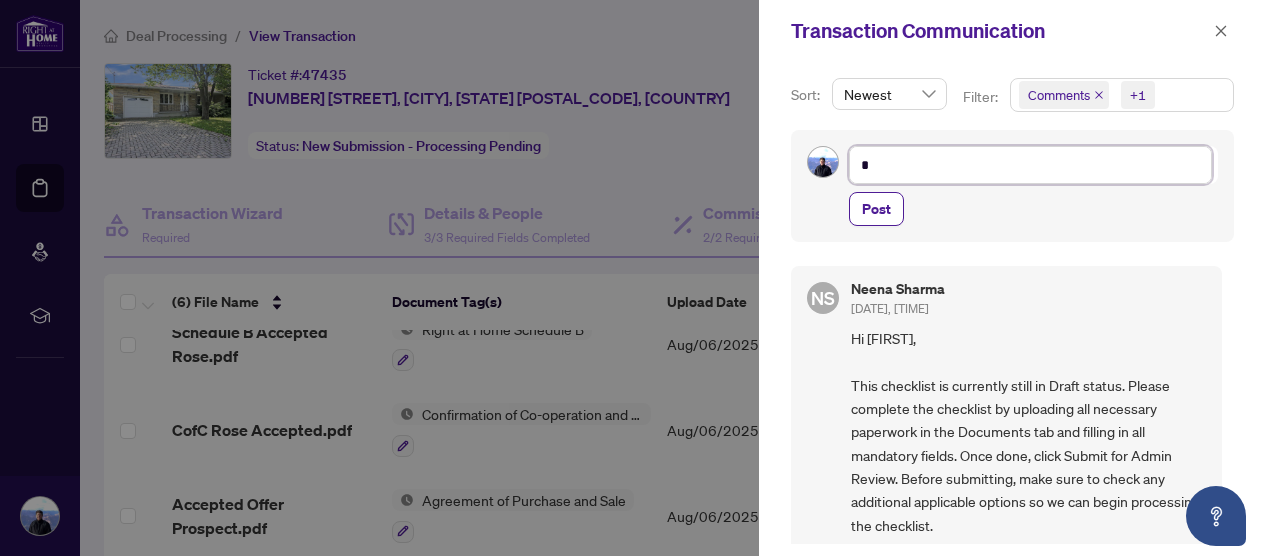 type on "**" 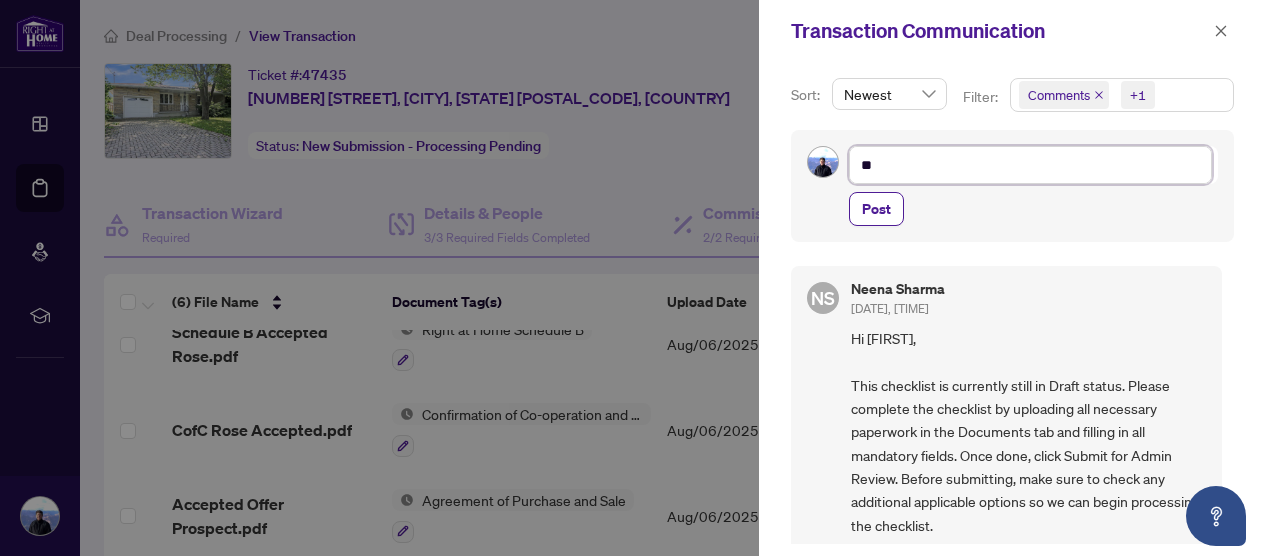 type on "***" 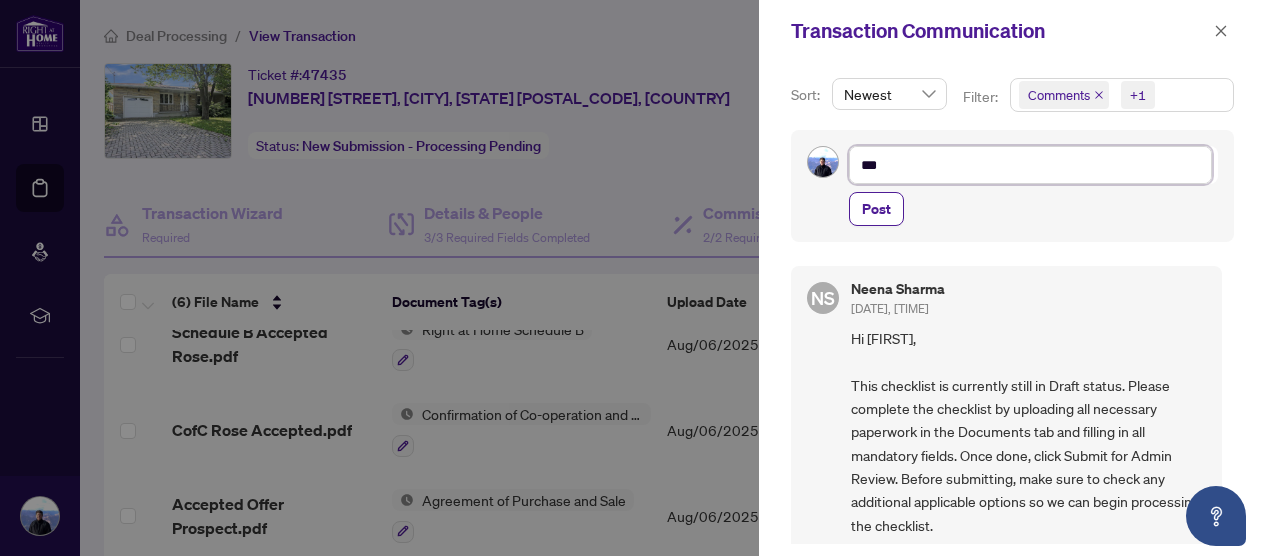 type on "****" 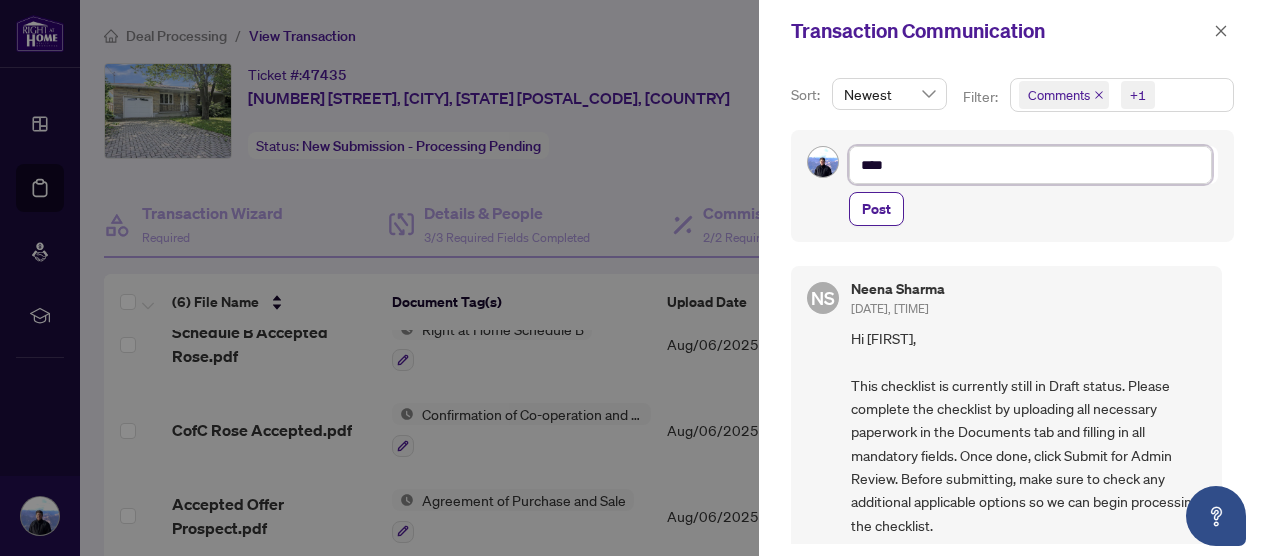 type on "*****" 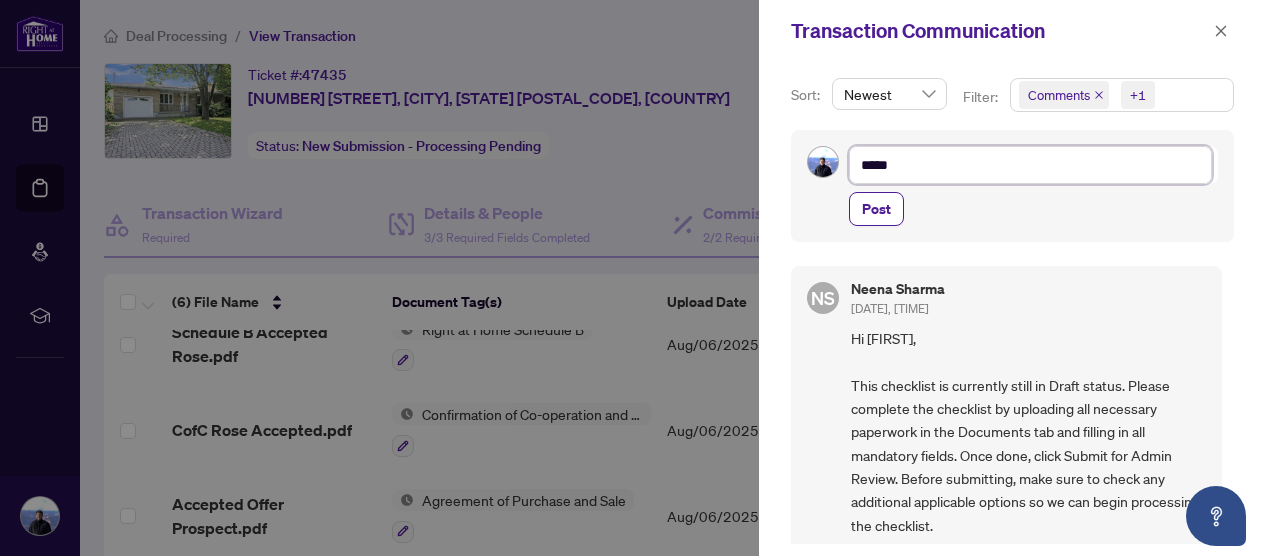 type on "*****" 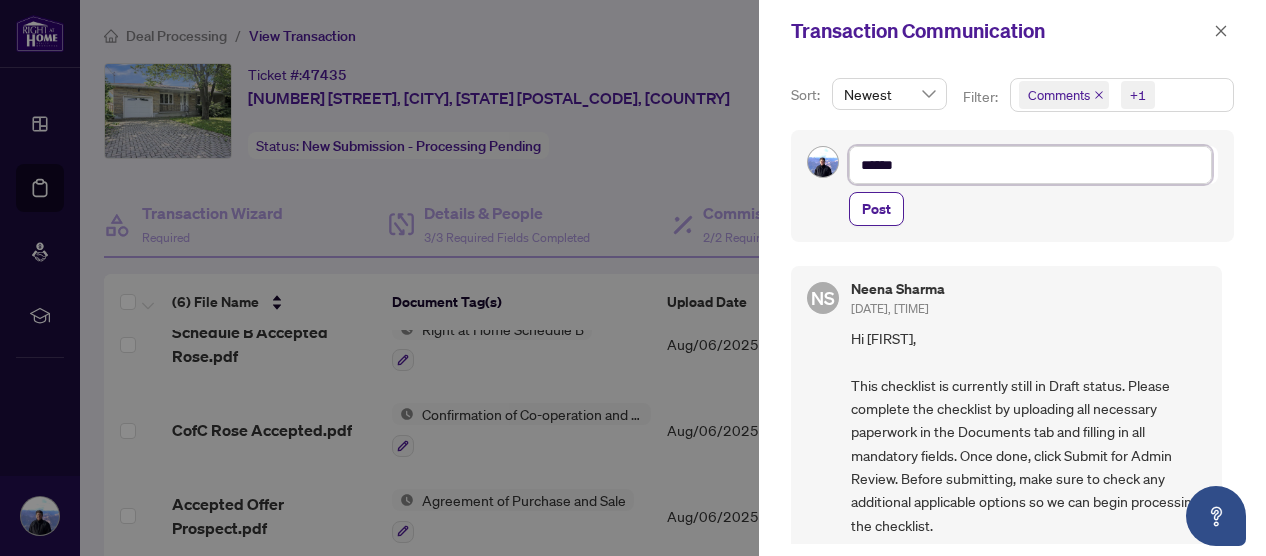 type on "*******" 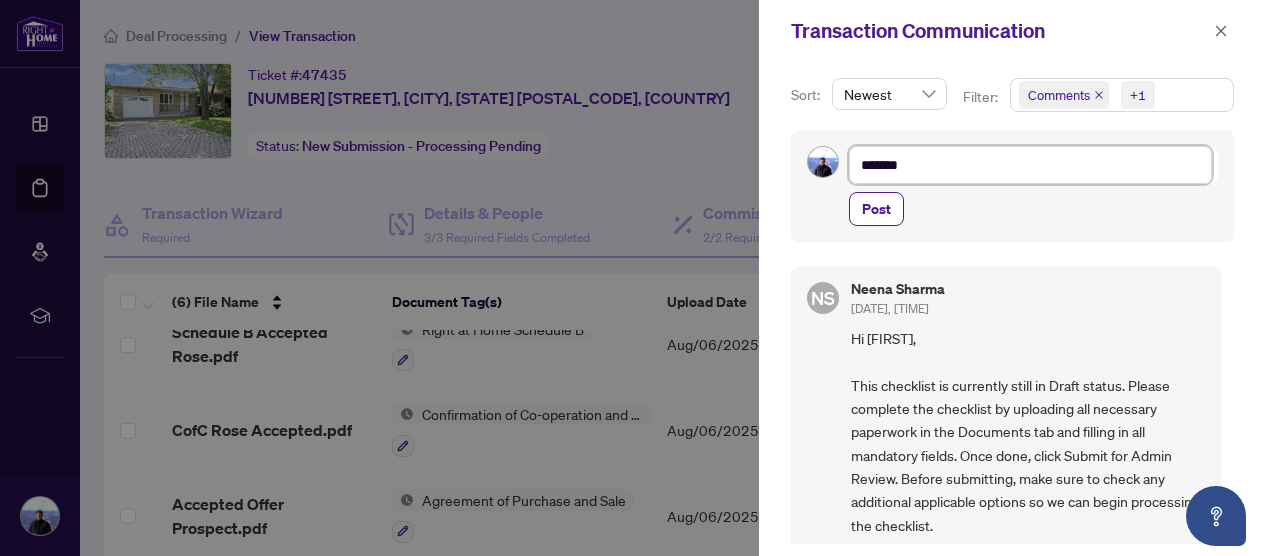 type on "********" 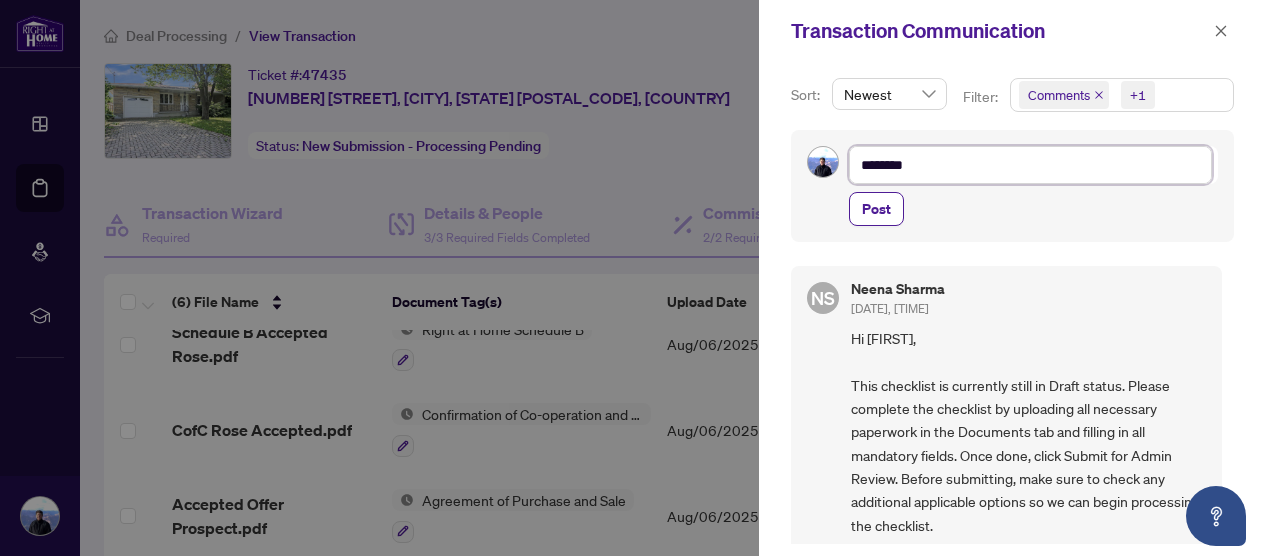 type on "*********" 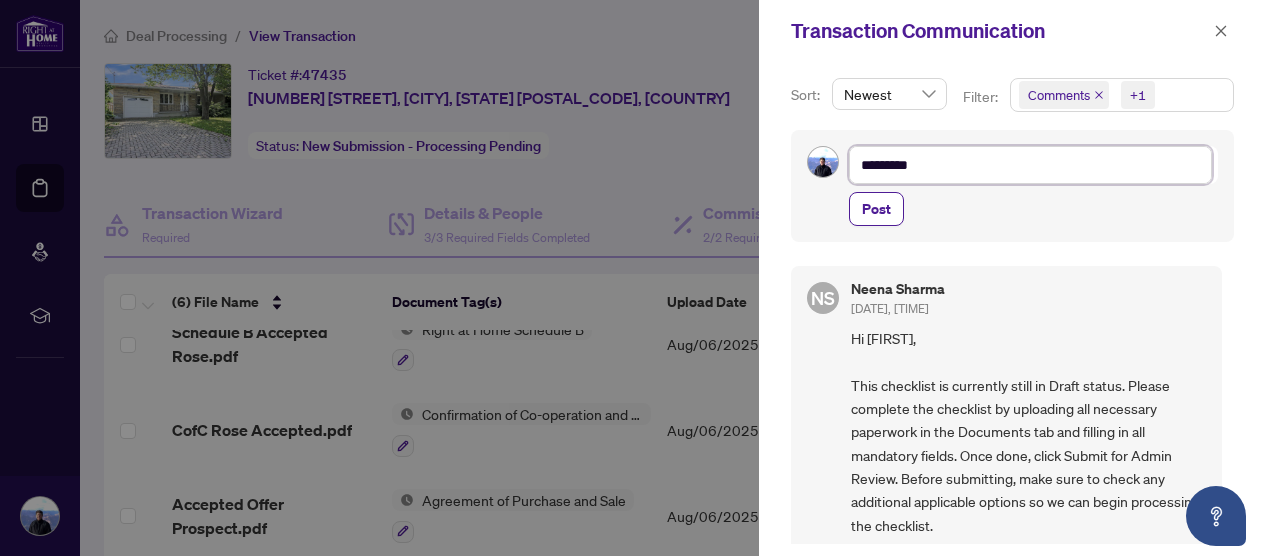 type on "**********" 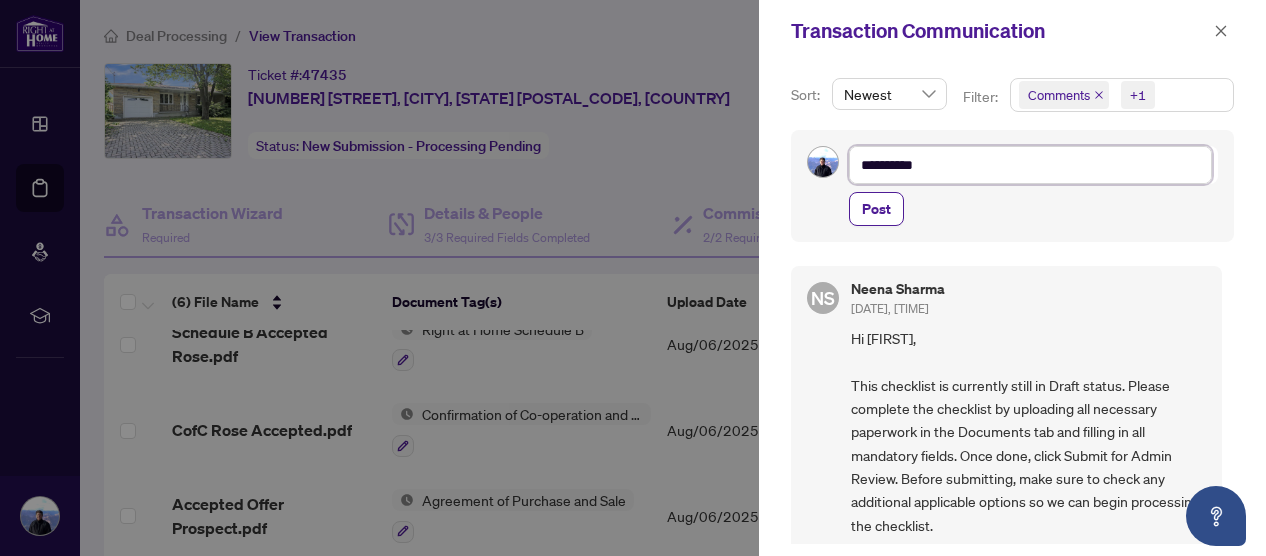 type on "**********" 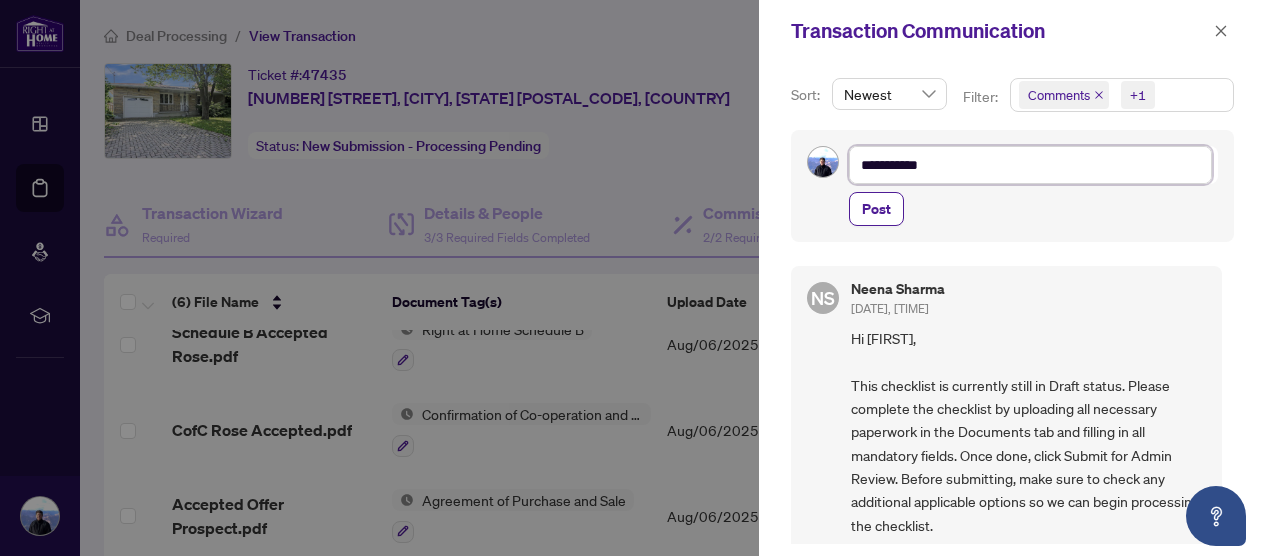 type on "**********" 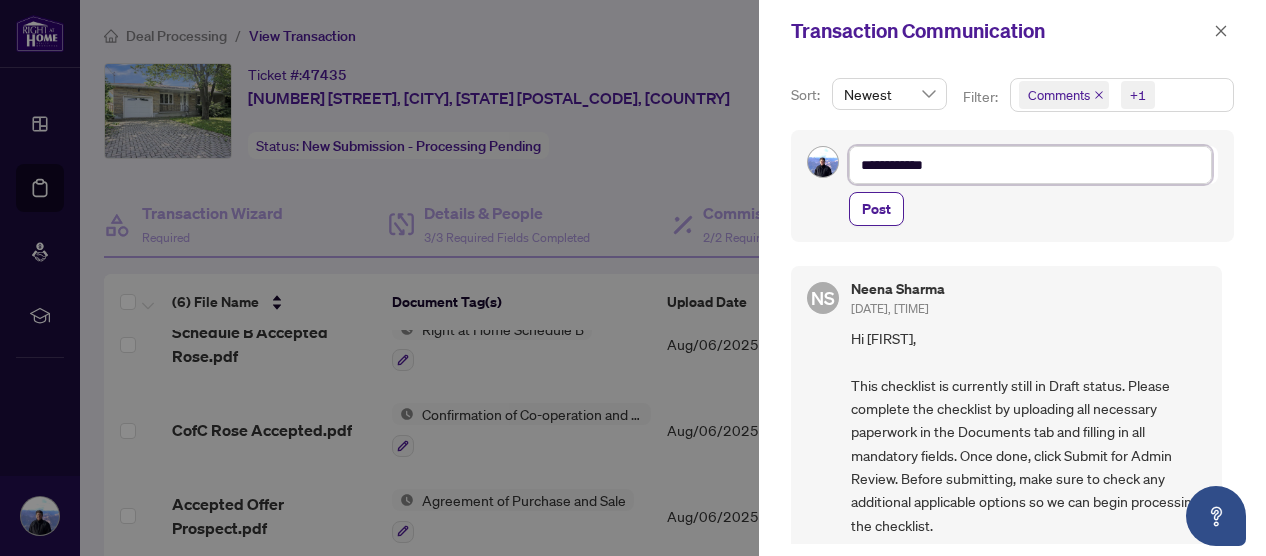 type on "**********" 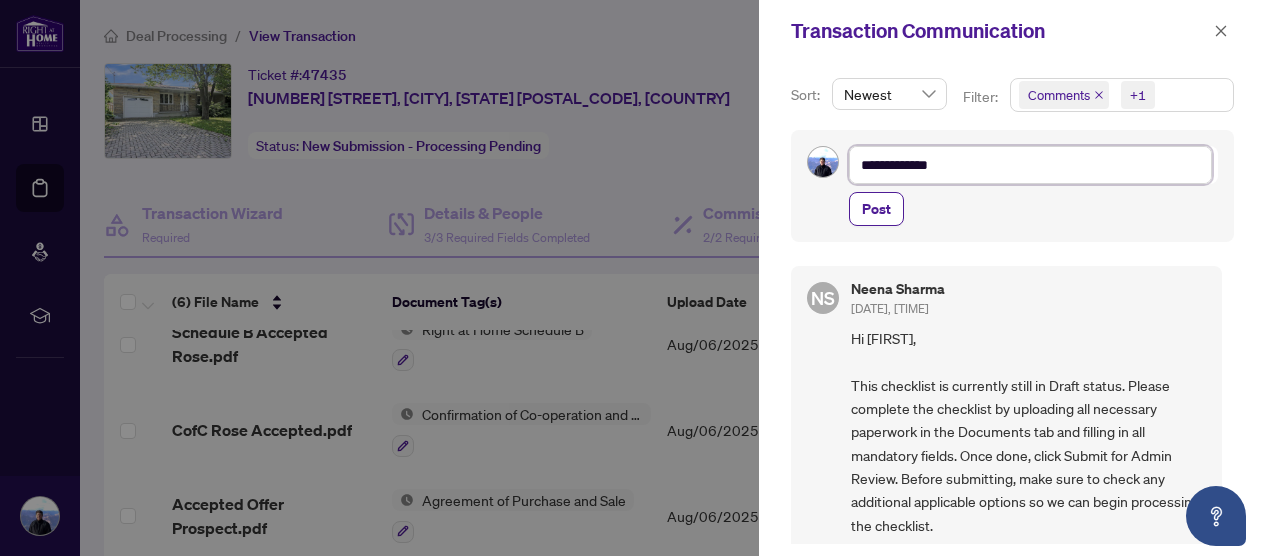 type on "**********" 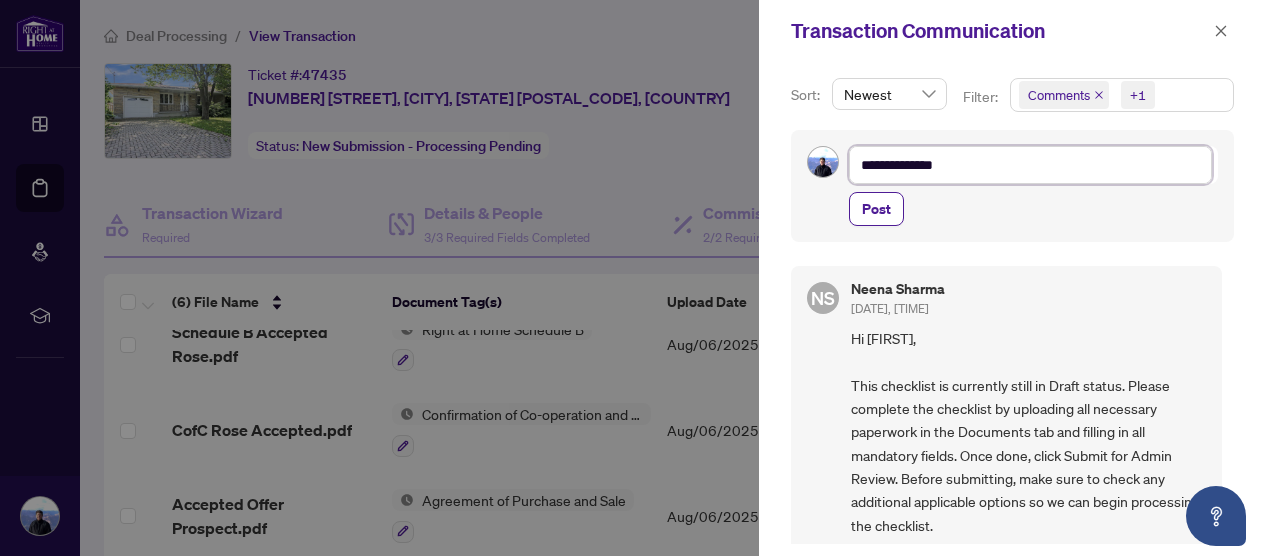 type on "**********" 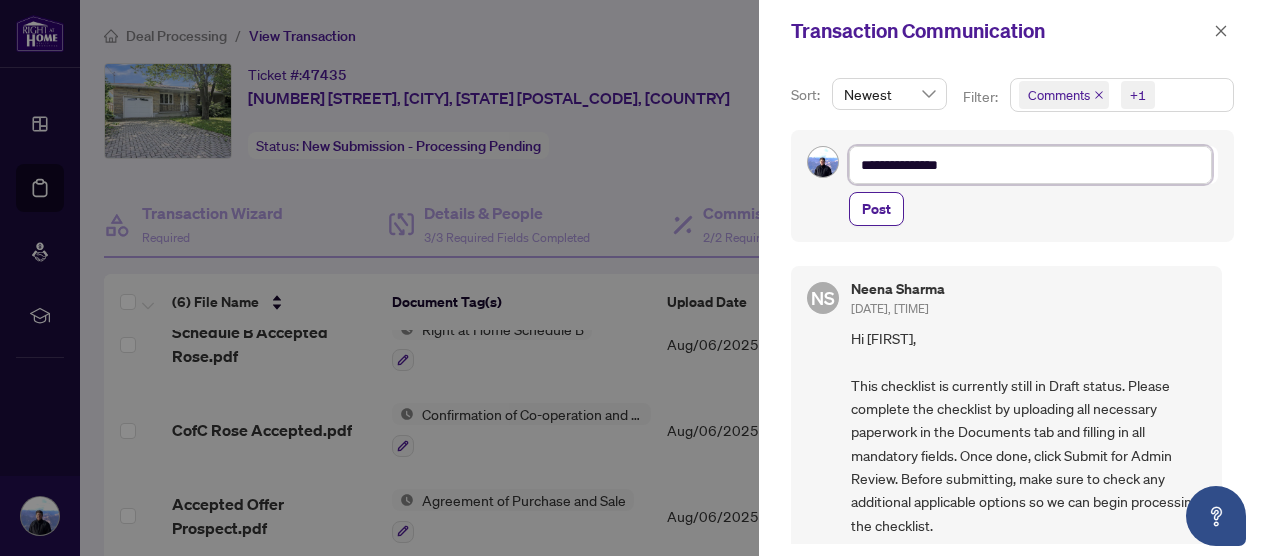 type on "**********" 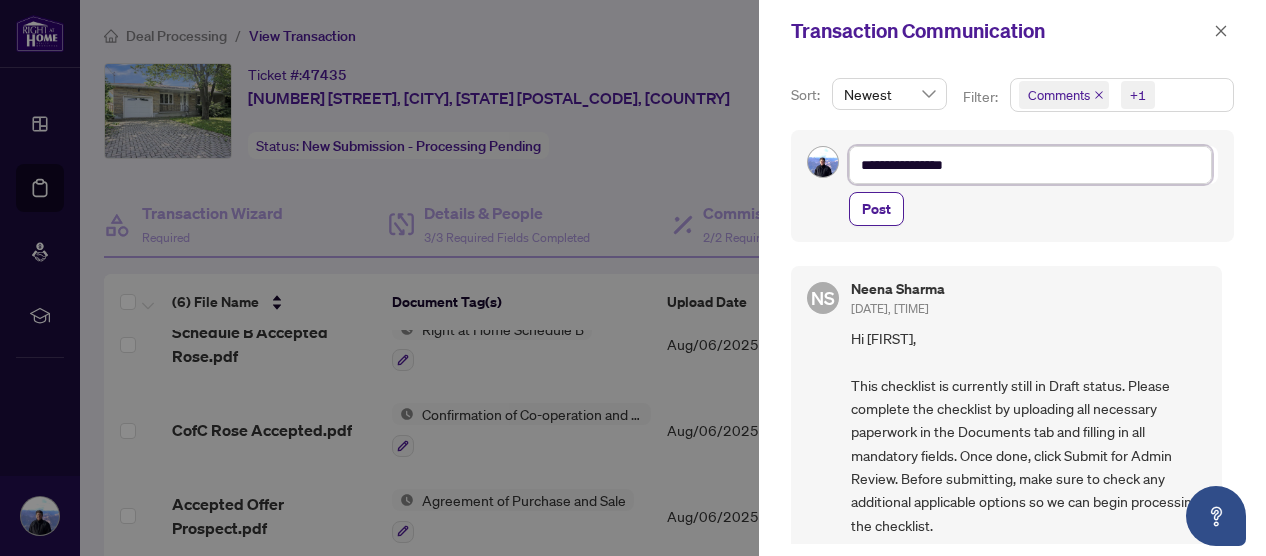 type on "**********" 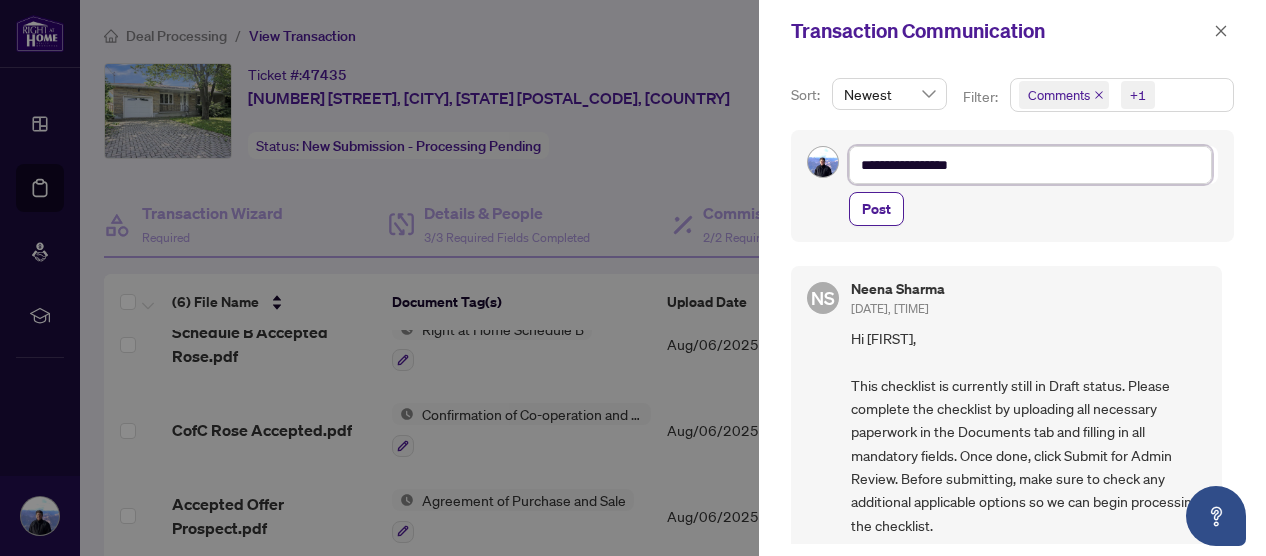 type on "**********" 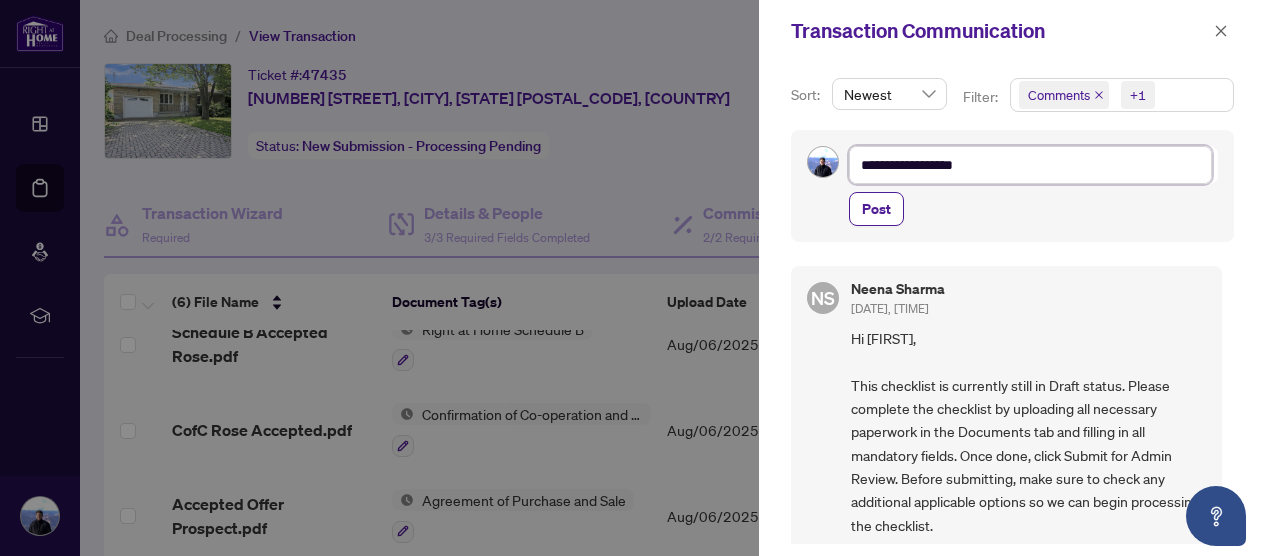 type on "**********" 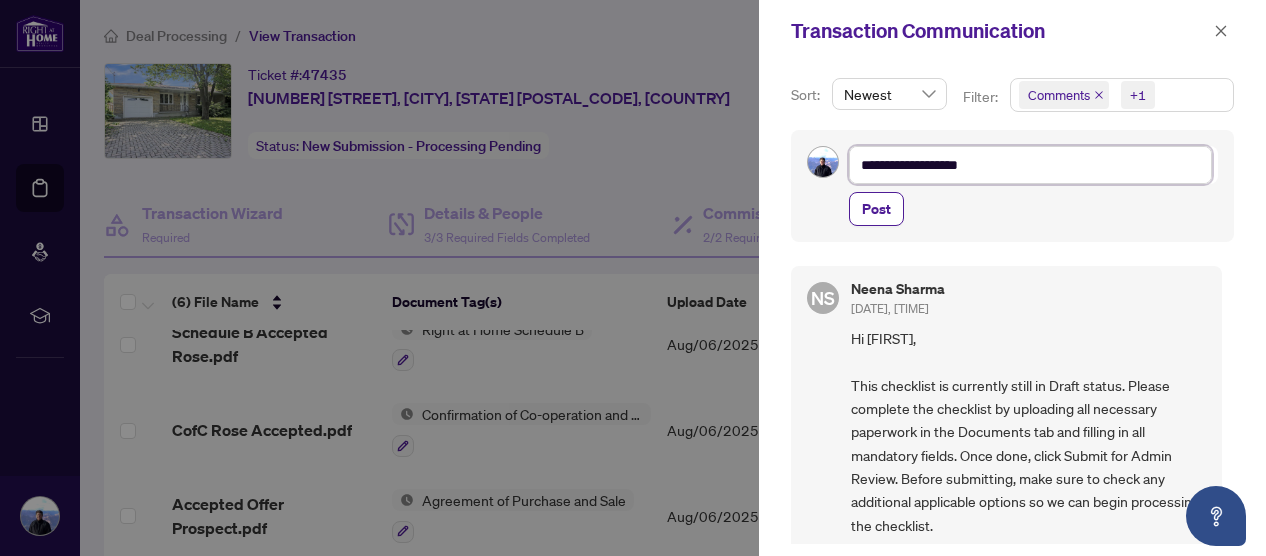type on "**********" 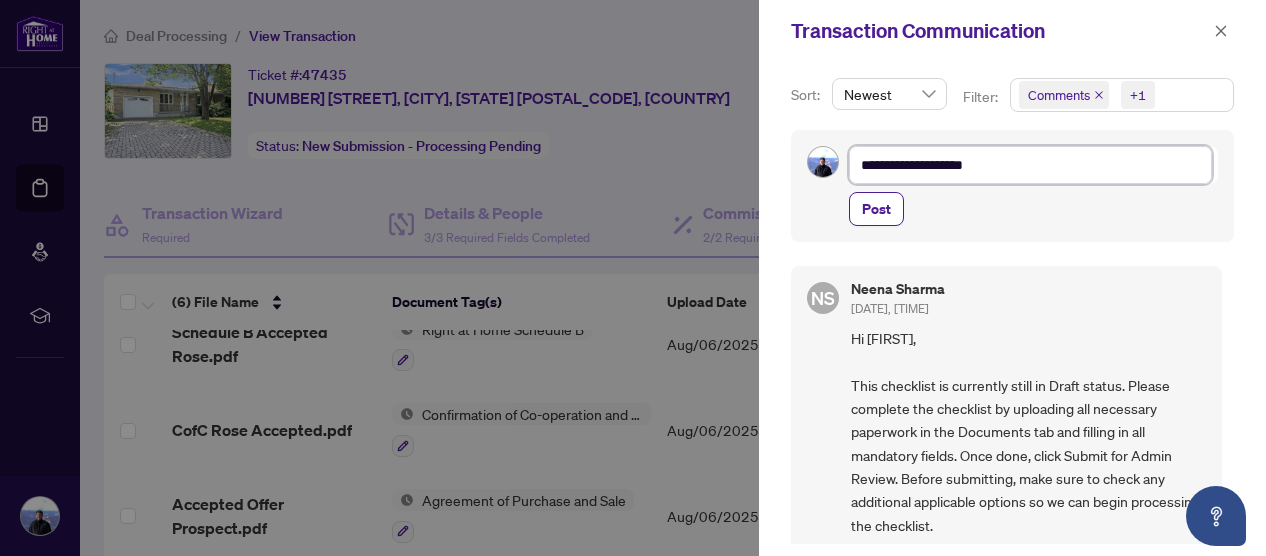 type on "**********" 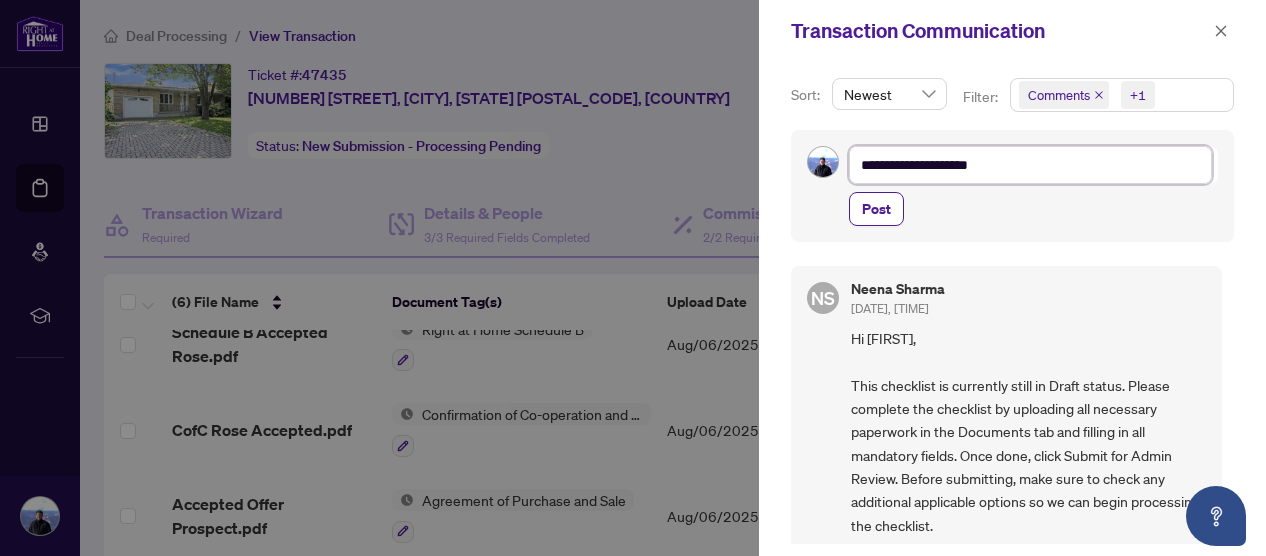 type on "**********" 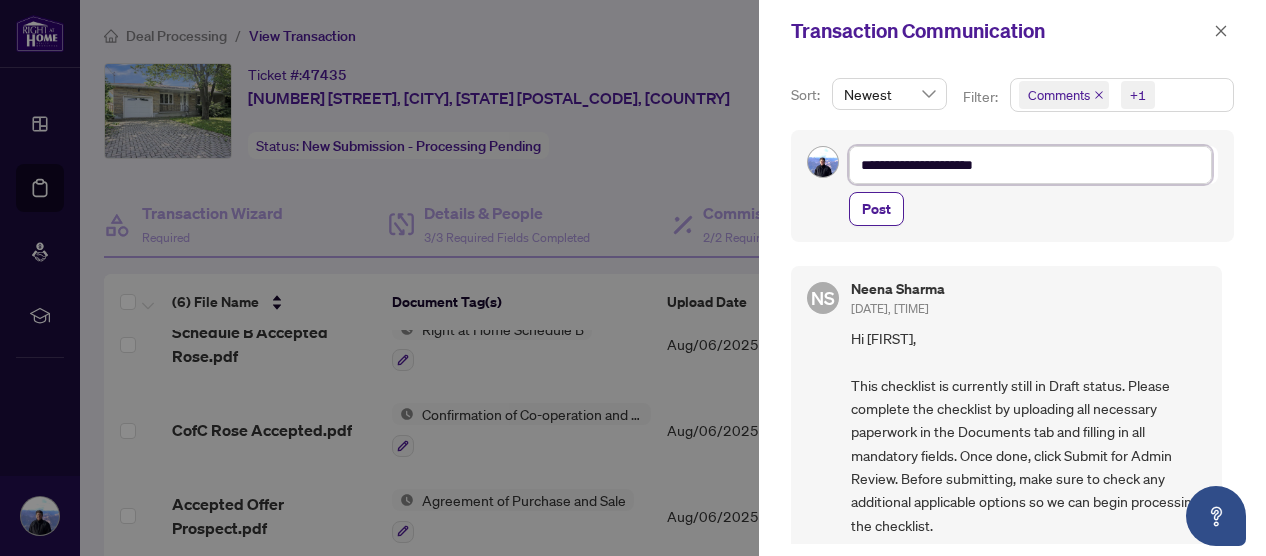 type on "**********" 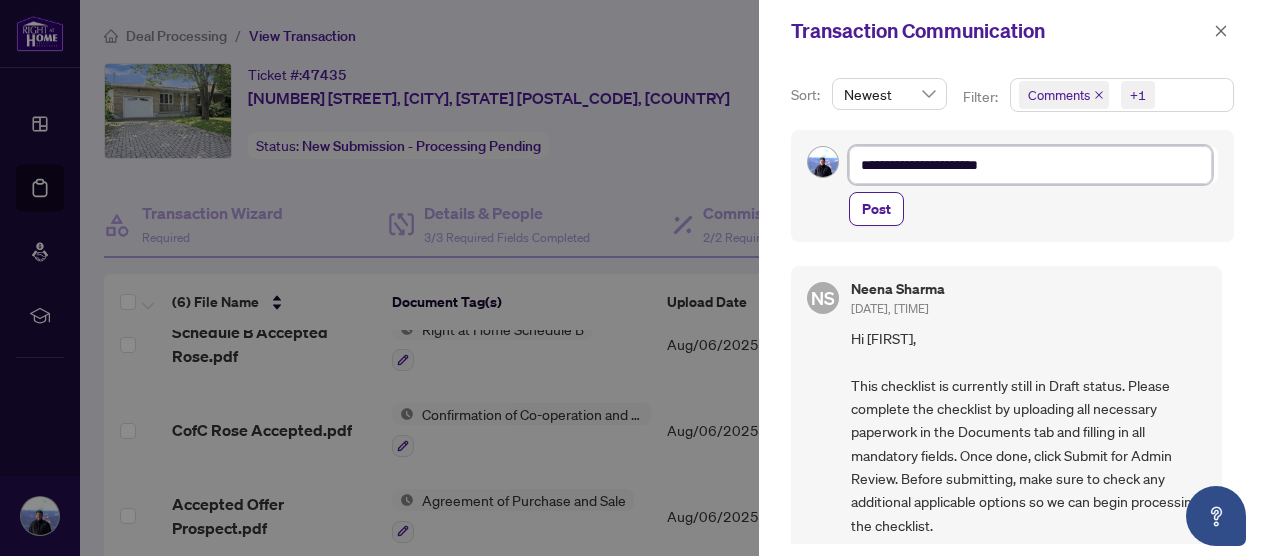 type on "**********" 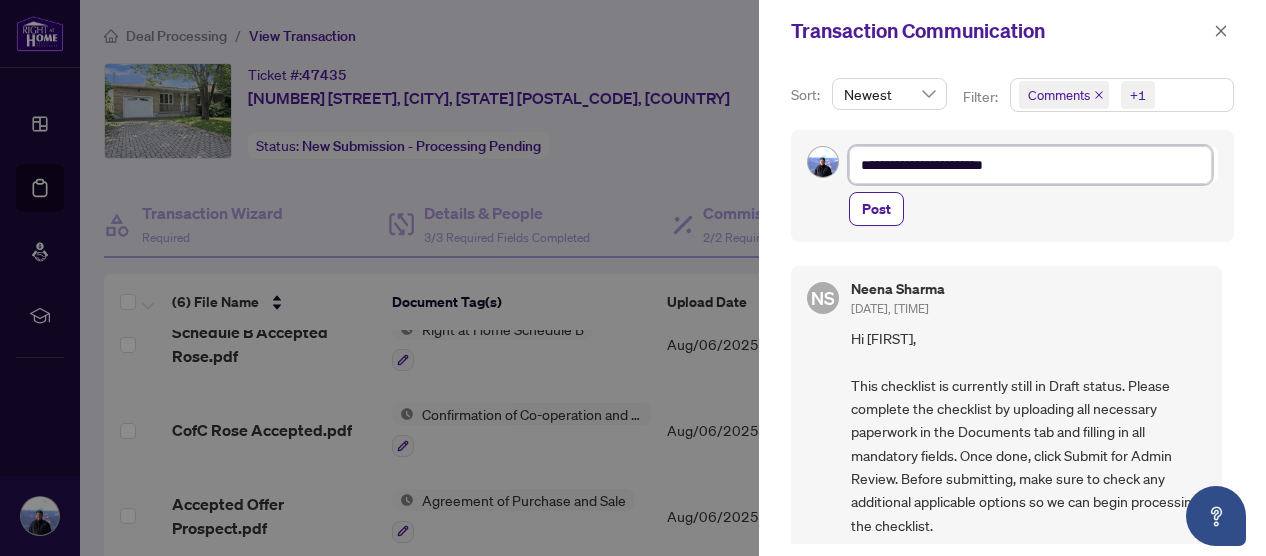 type on "**********" 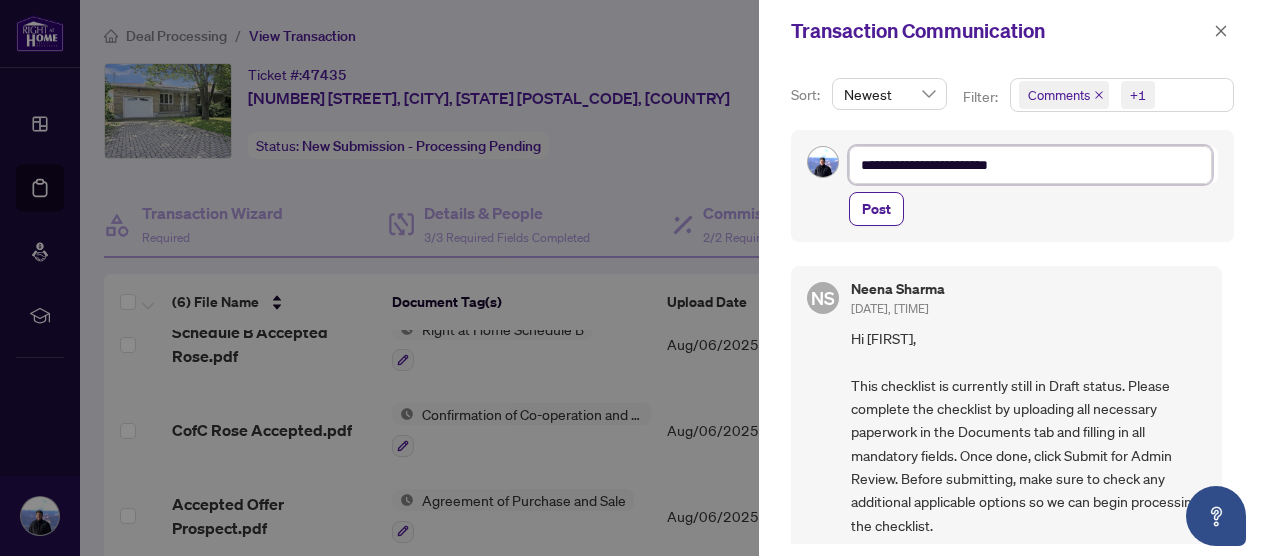 type on "**********" 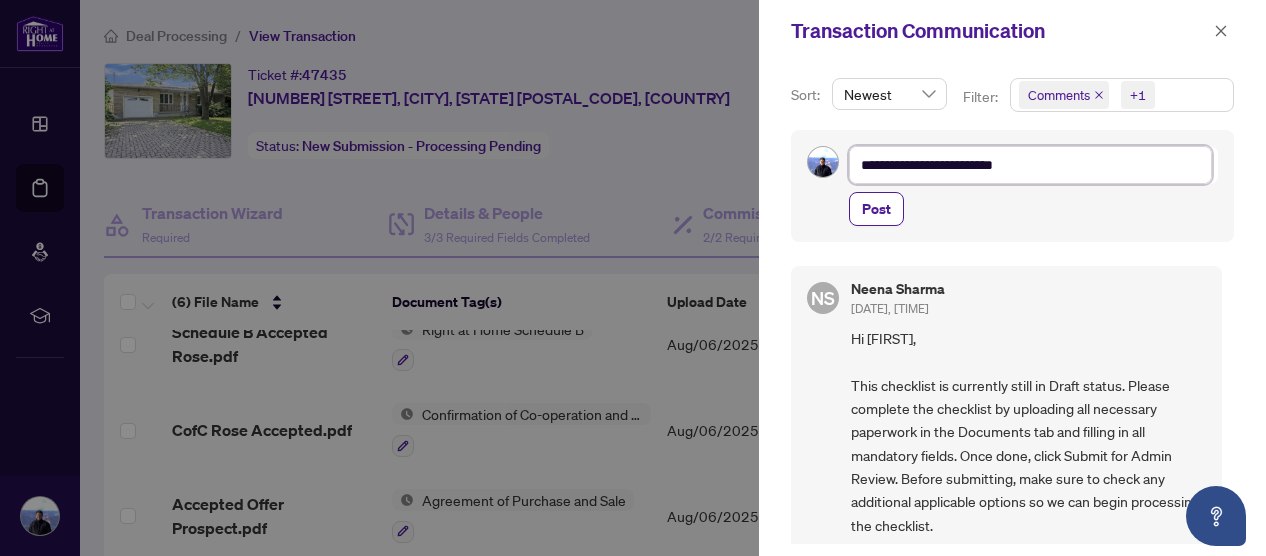 type on "**********" 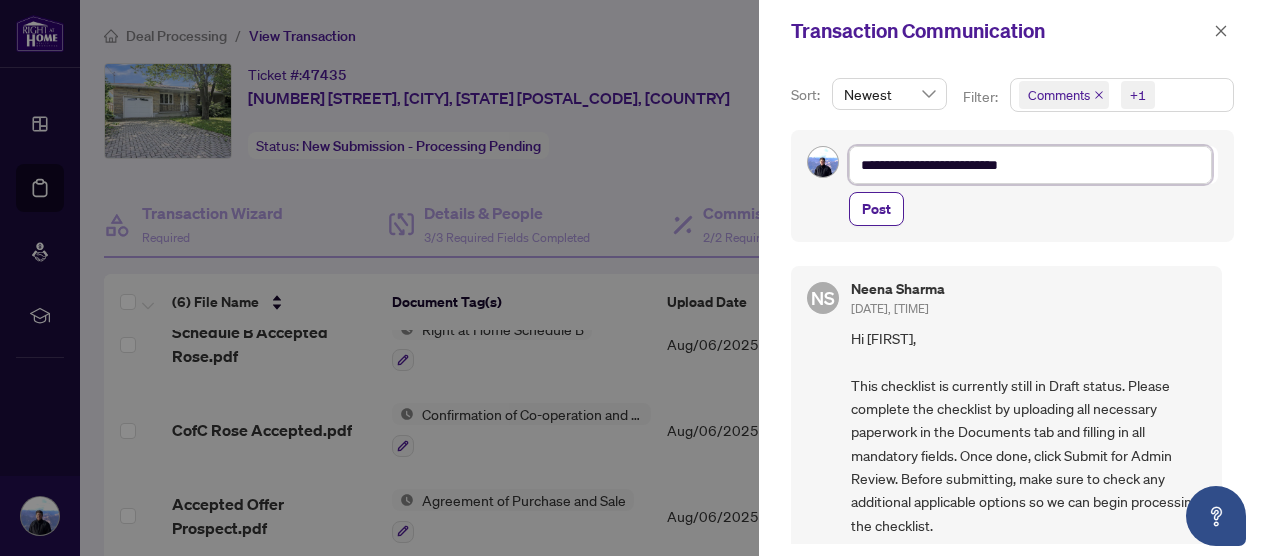 type on "**********" 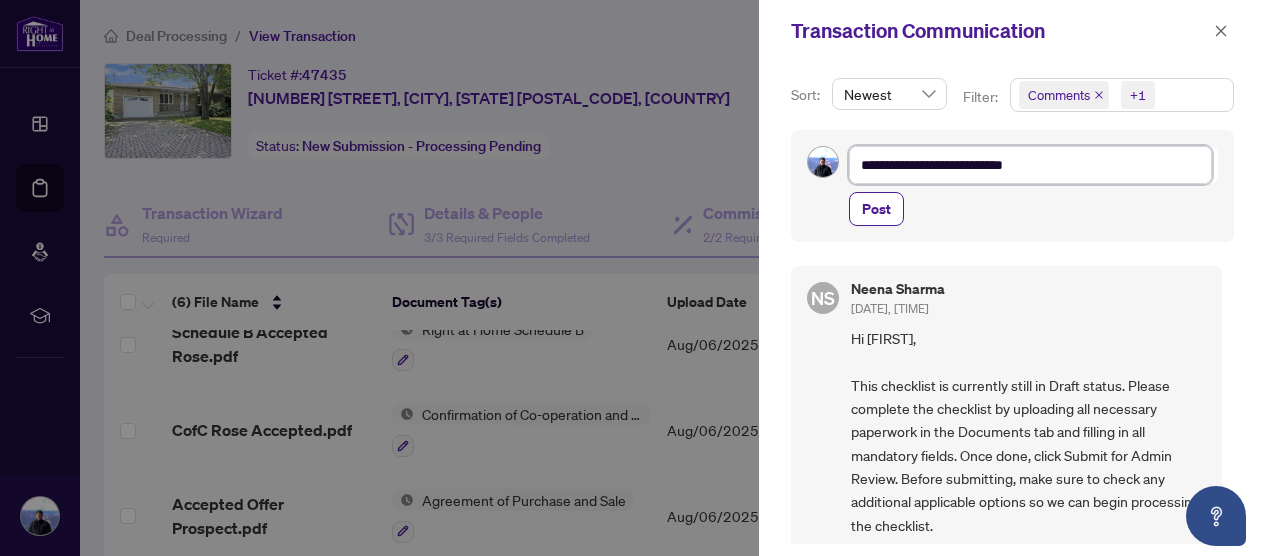 type on "**********" 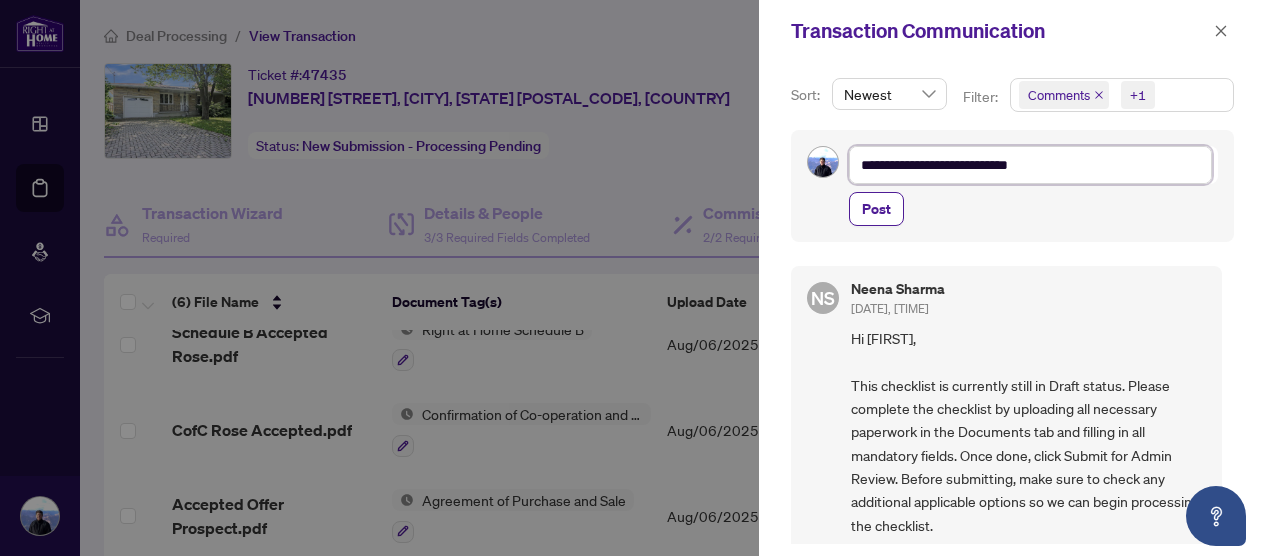 type on "**********" 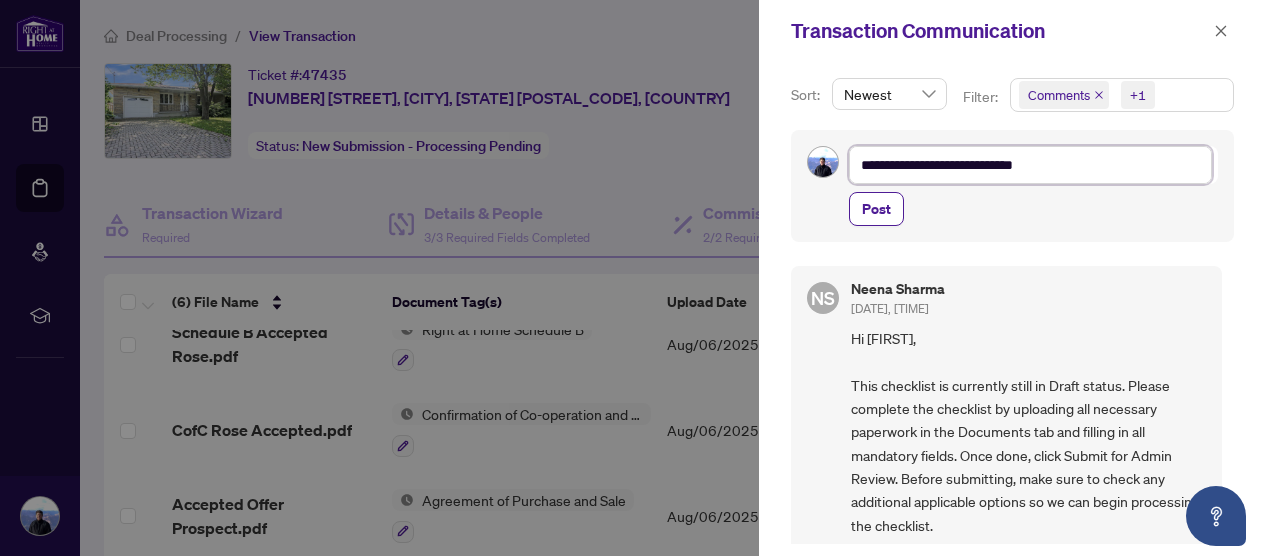 type on "**********" 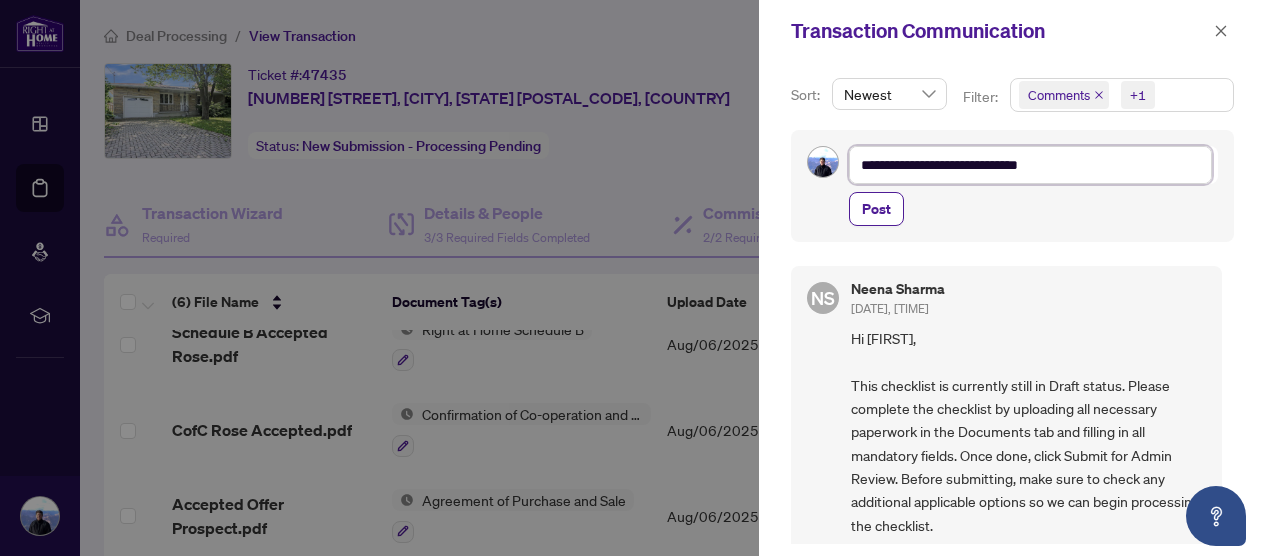 type on "**********" 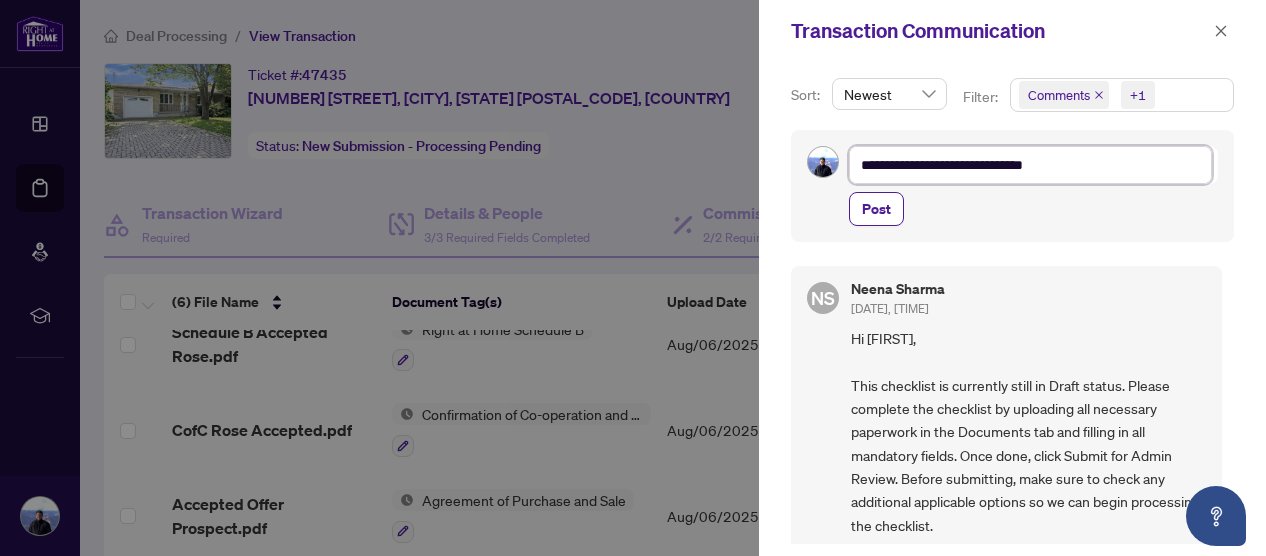 type on "**********" 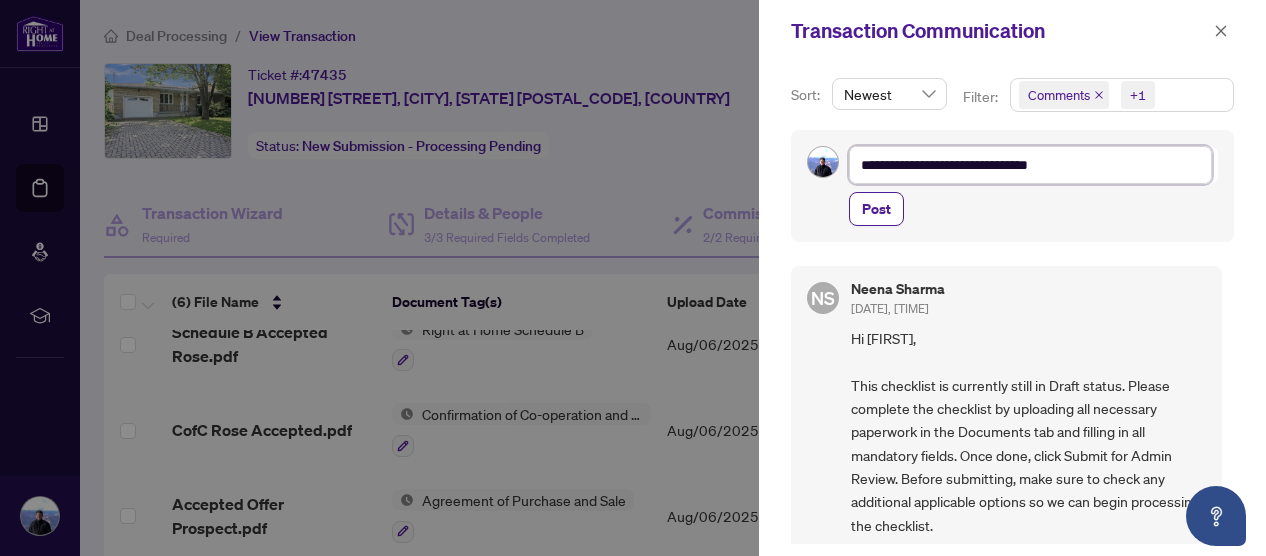 type on "**********" 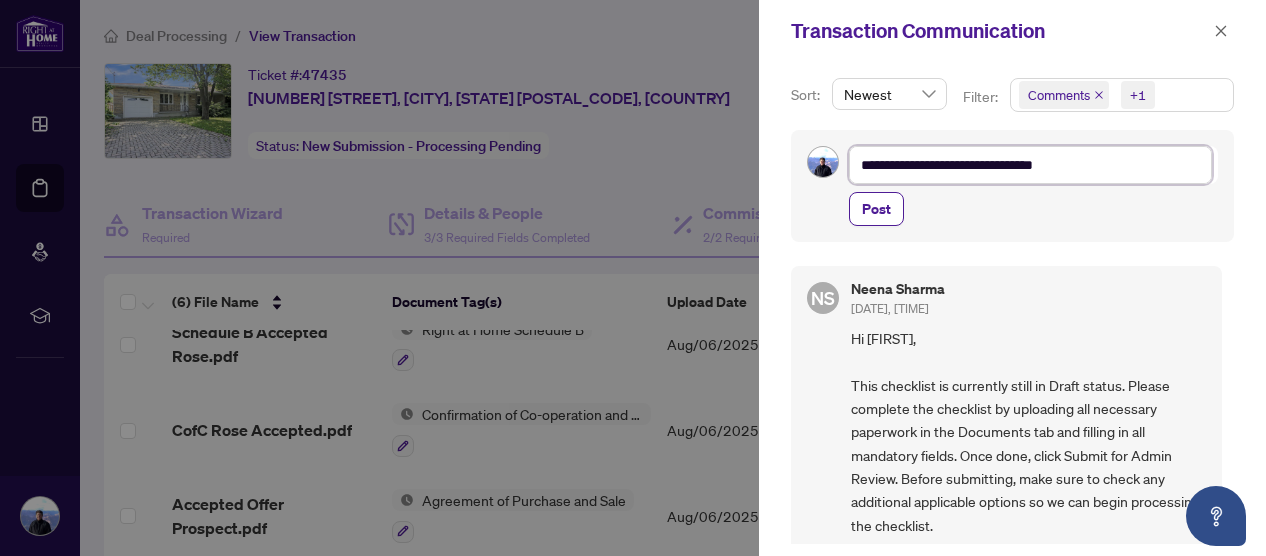 type on "**********" 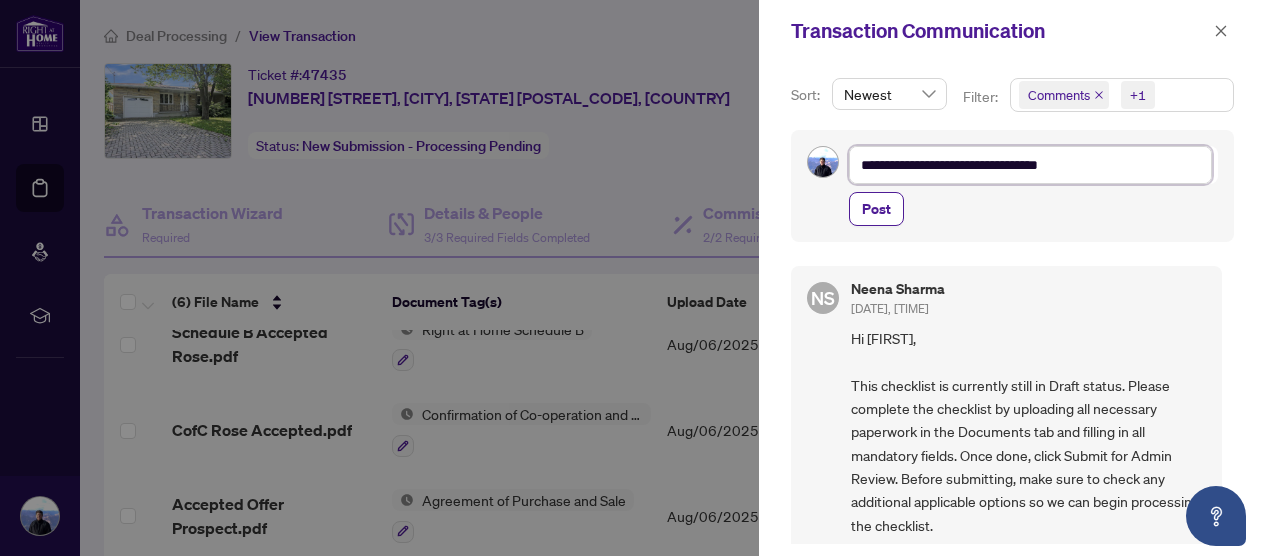 type on "**********" 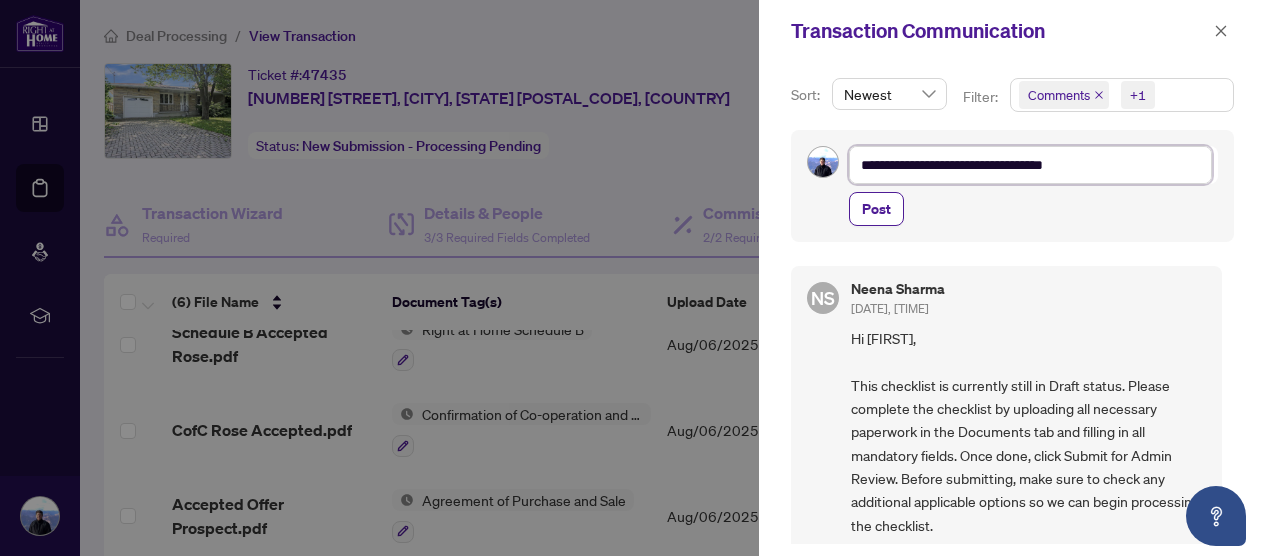 type on "**********" 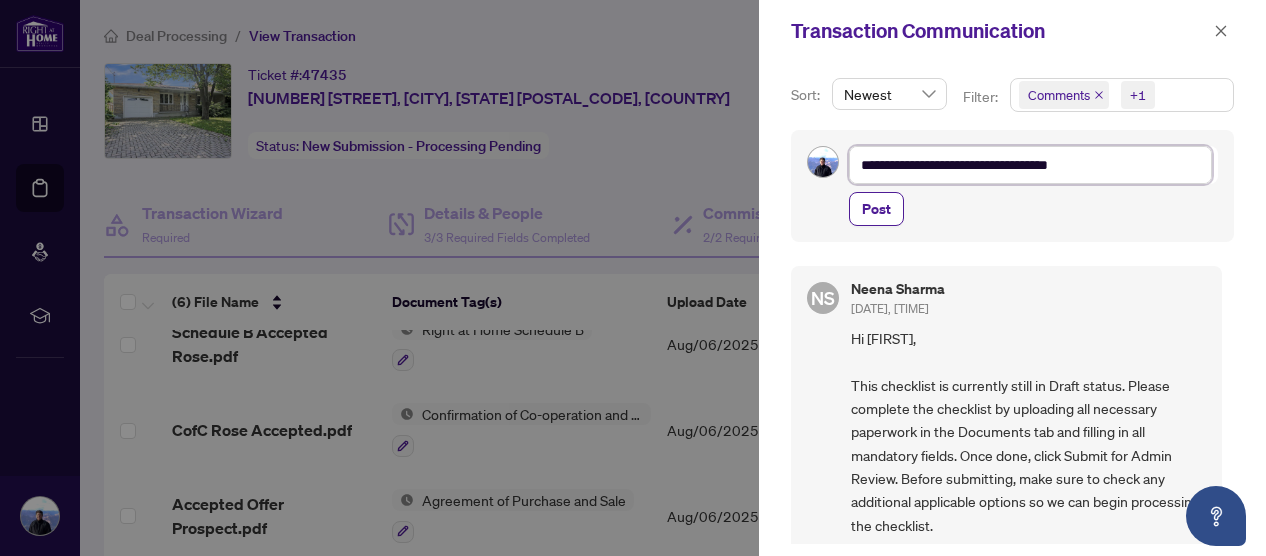 type on "**********" 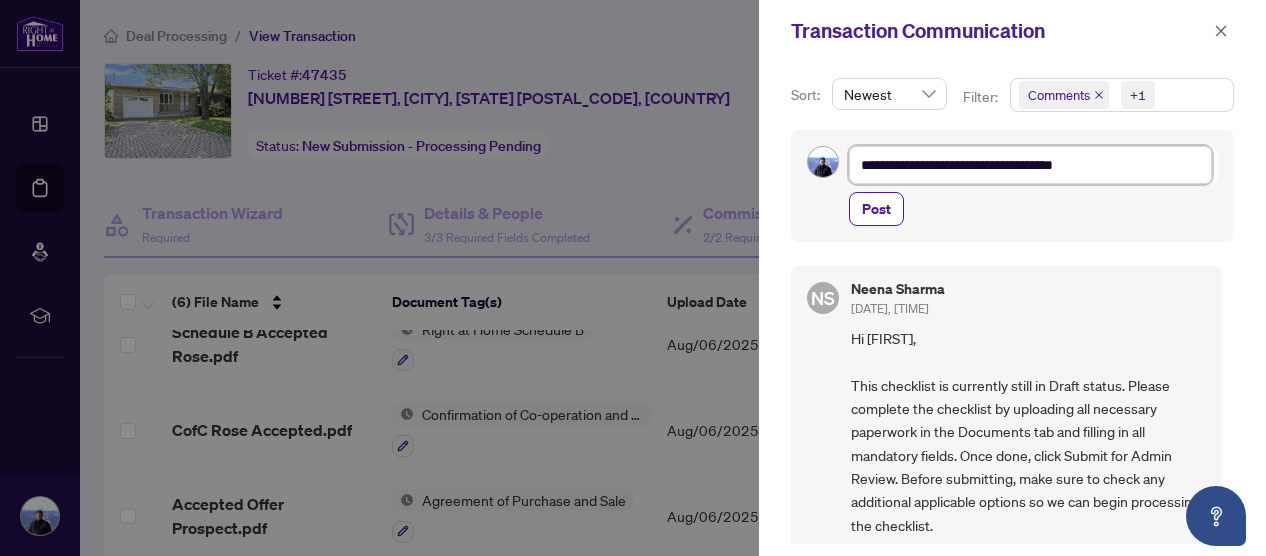 type on "**********" 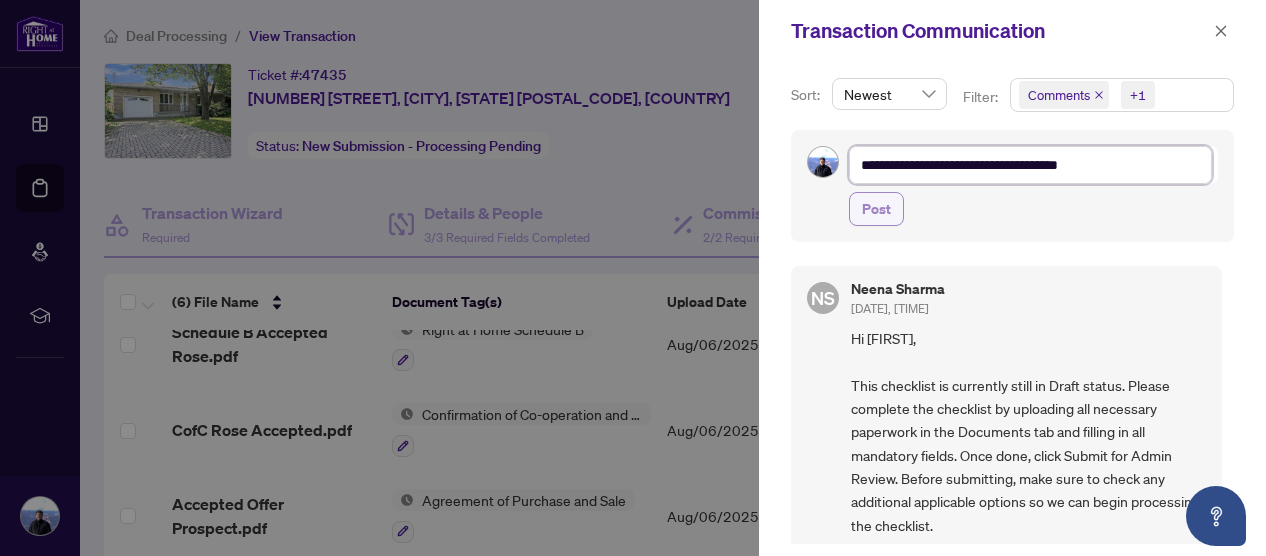 type on "**********" 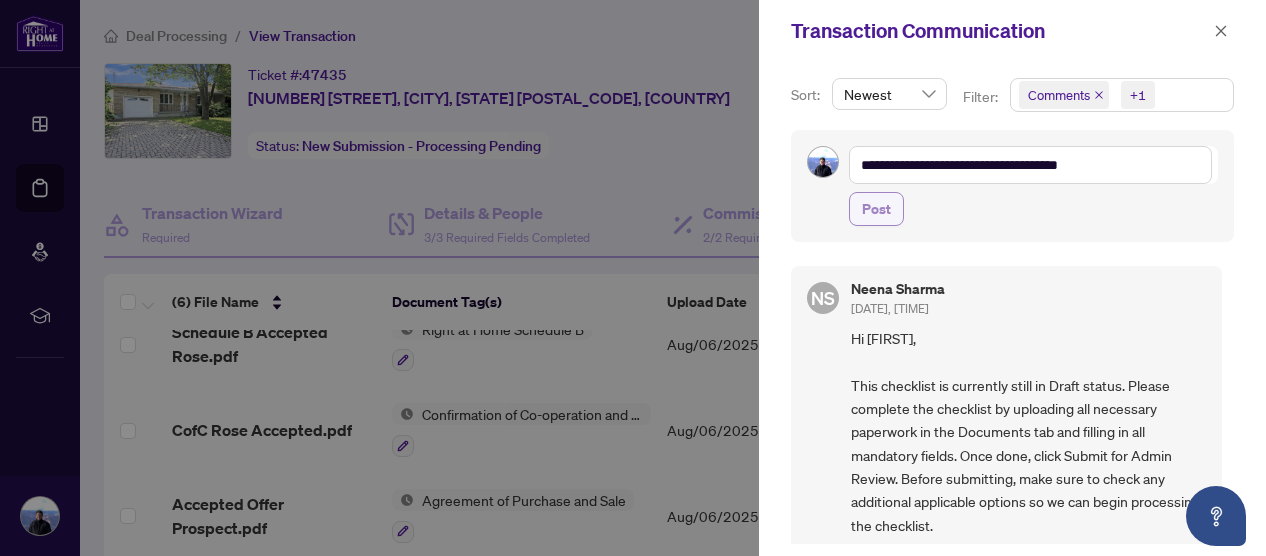 click on "Post" at bounding box center (876, 209) 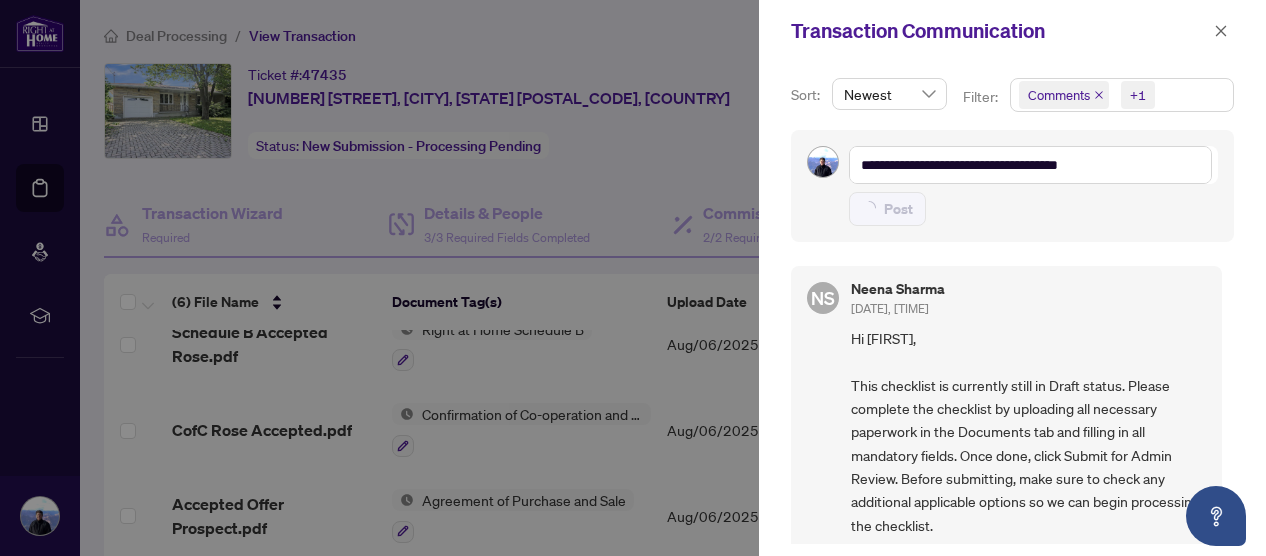 type on "**********" 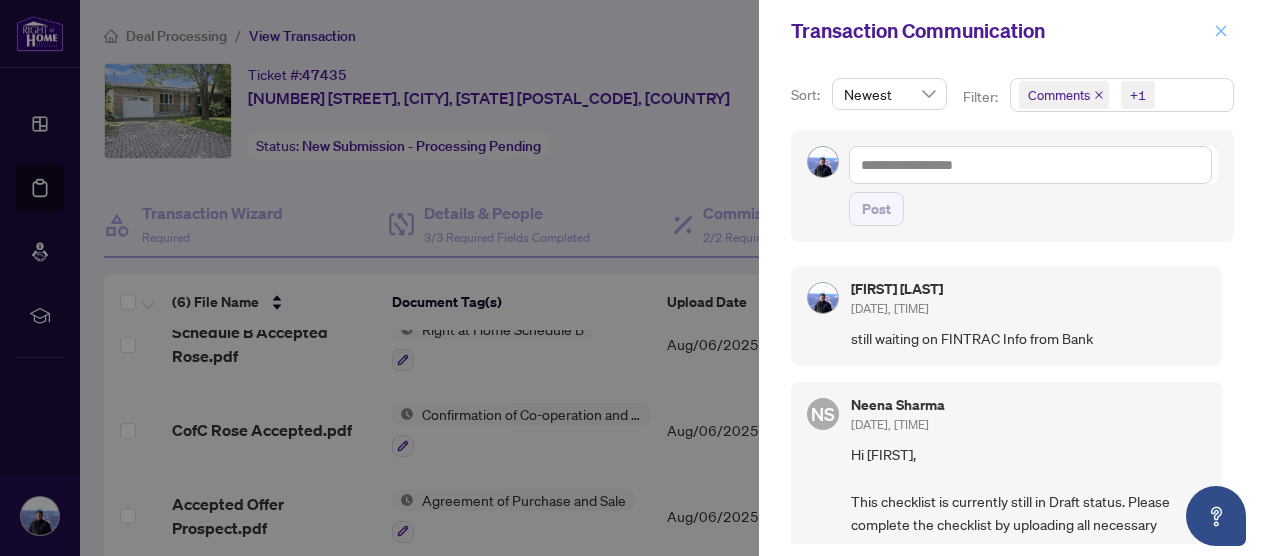 click 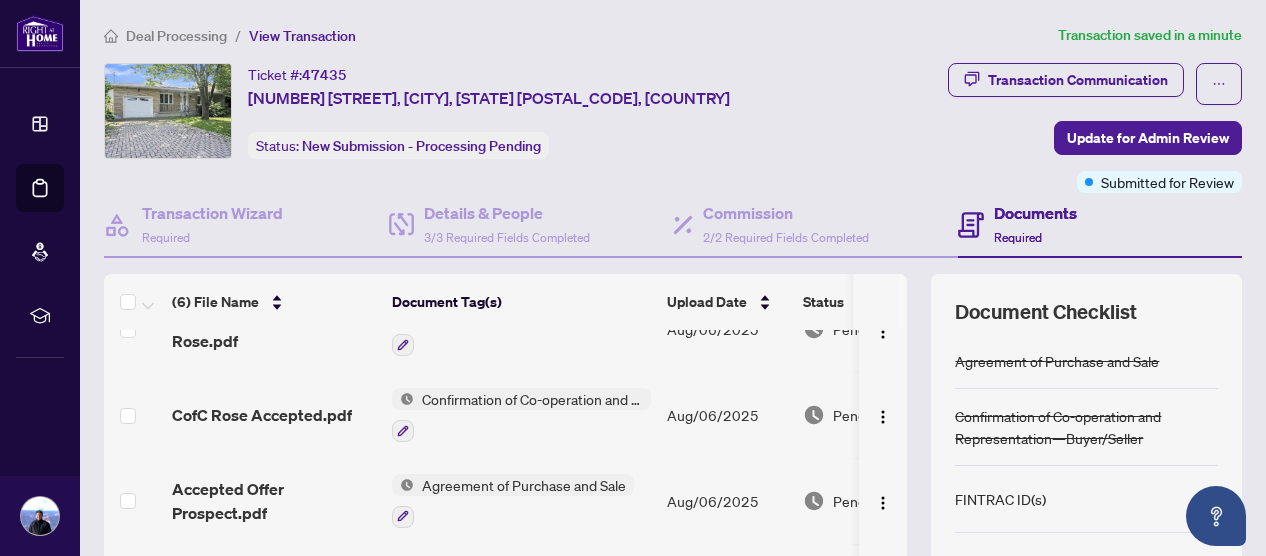 scroll, scrollTop: 218, scrollLeft: 0, axis: vertical 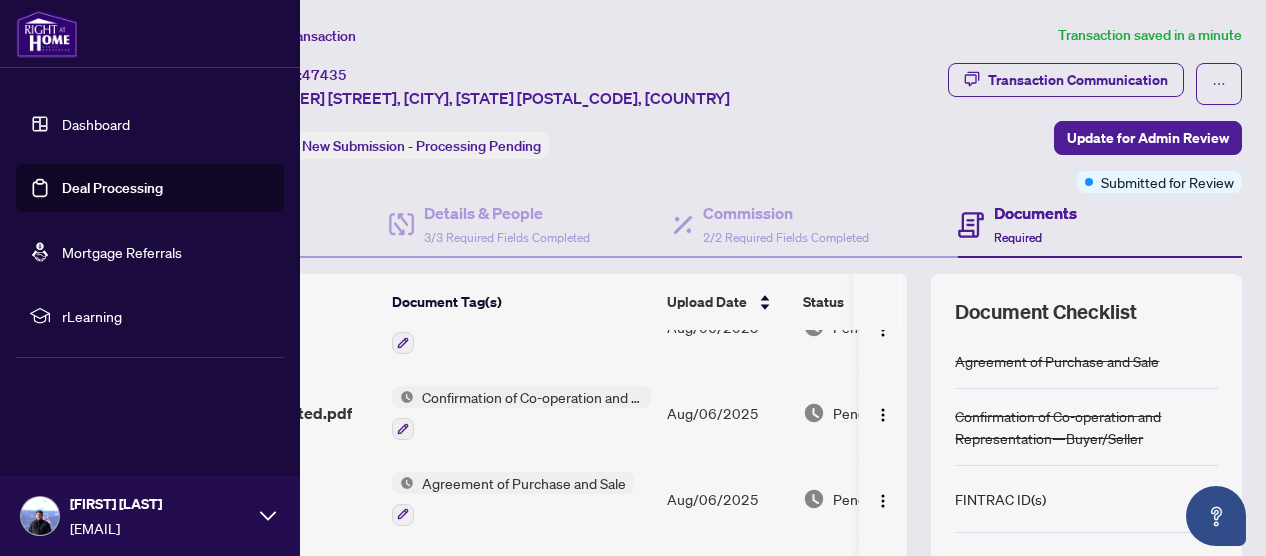 click on "Dashboard" at bounding box center (96, 124) 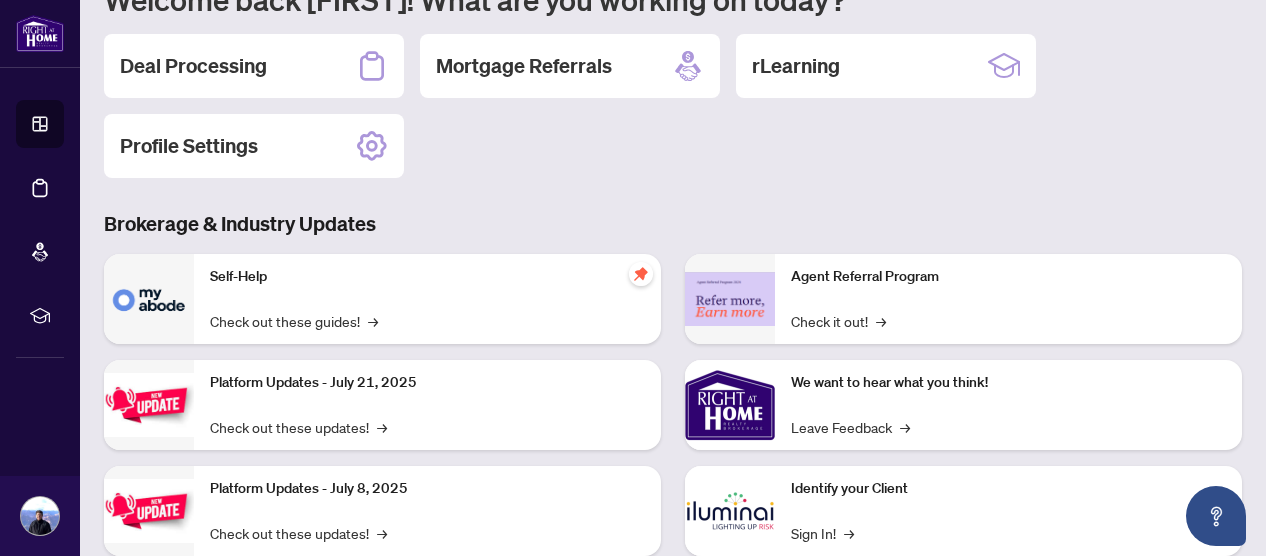 scroll, scrollTop: 0, scrollLeft: 0, axis: both 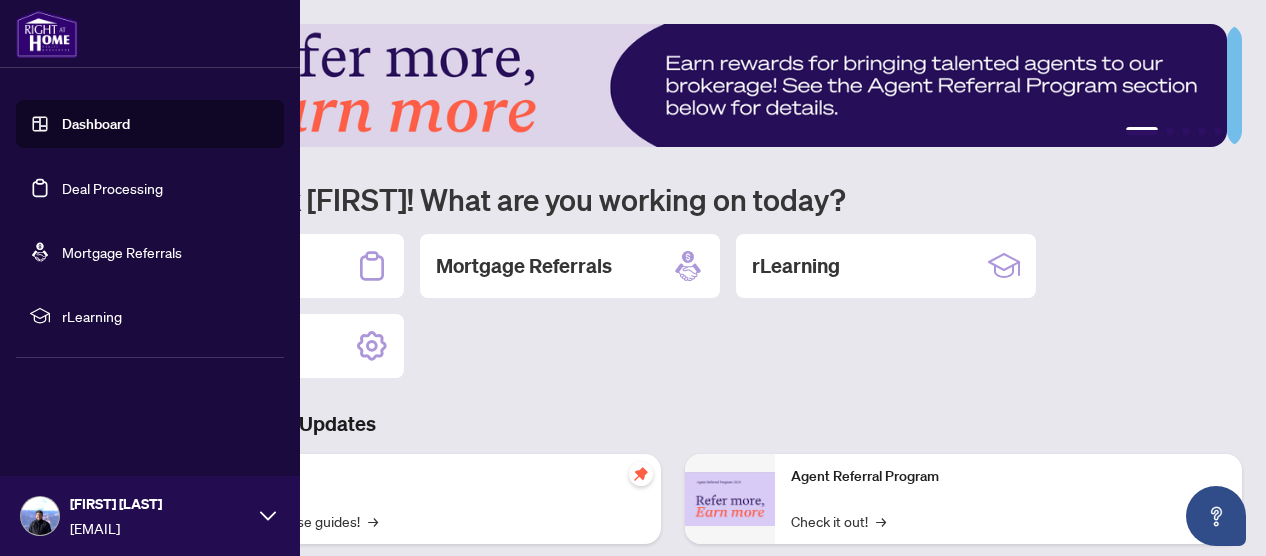click on "[FIRST] [LAST] [EMAIL]" at bounding box center (150, 516) 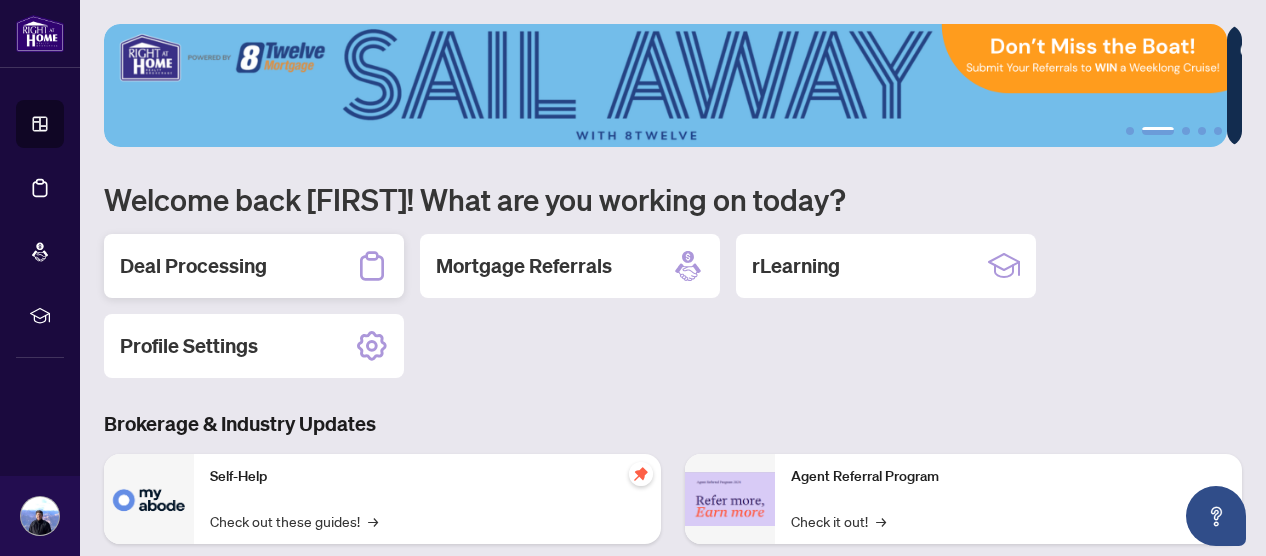 click on "Deal Processing" at bounding box center (193, 266) 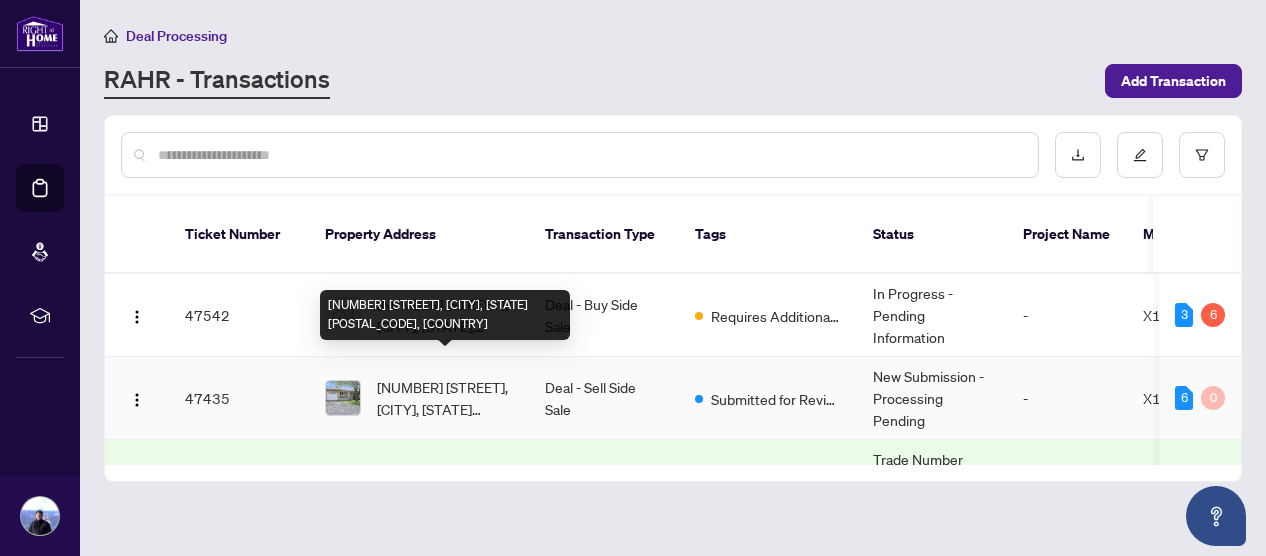 click on "[NUMBER] [STREET], [CITY], [STATE] [POSTAL_CODE], [COUNTRY]" at bounding box center [445, 398] 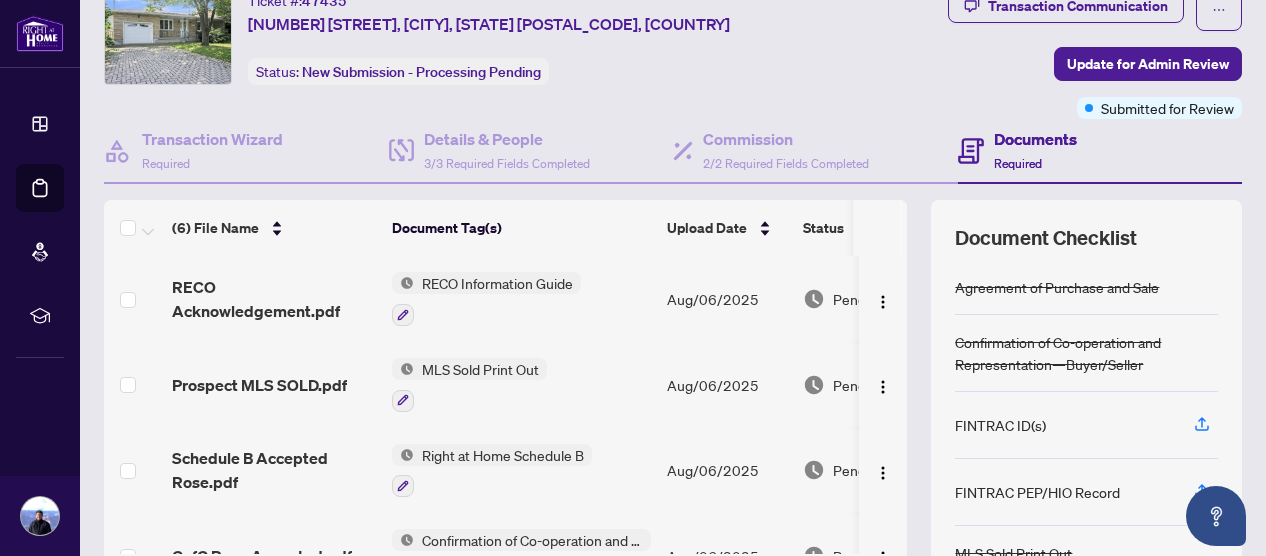 scroll, scrollTop: 100, scrollLeft: 0, axis: vertical 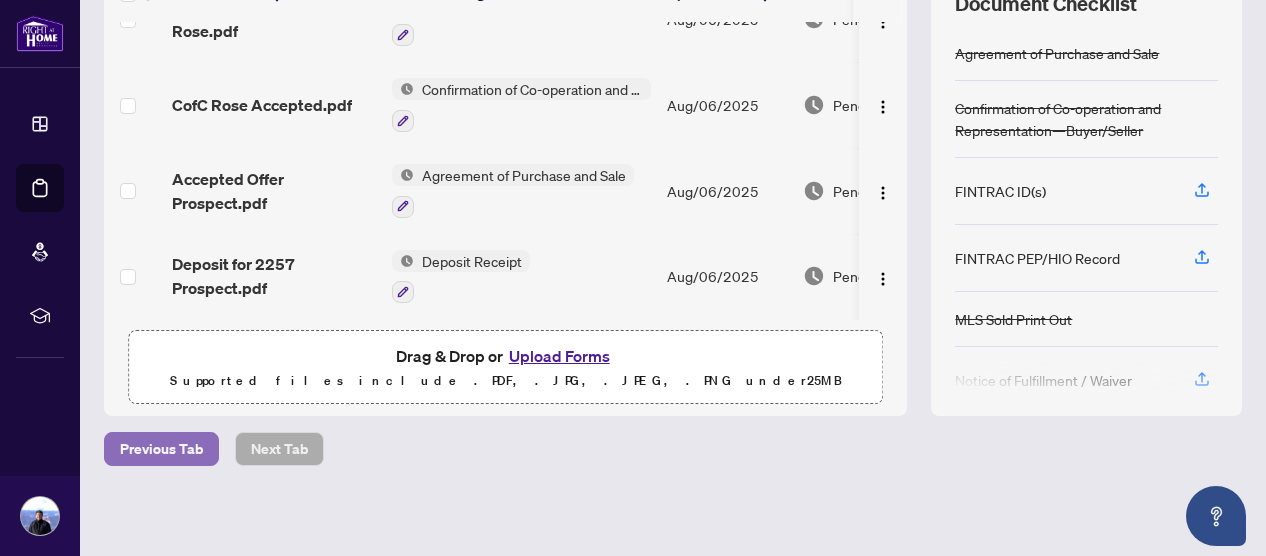 click on "Previous Tab" at bounding box center [161, 449] 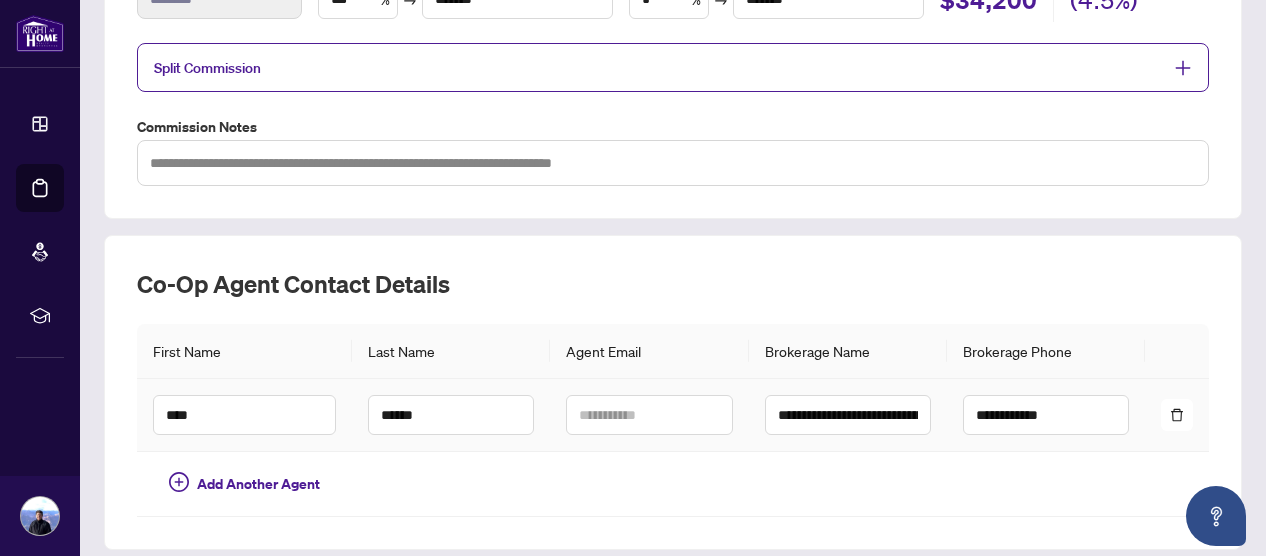 scroll, scrollTop: 536, scrollLeft: 0, axis: vertical 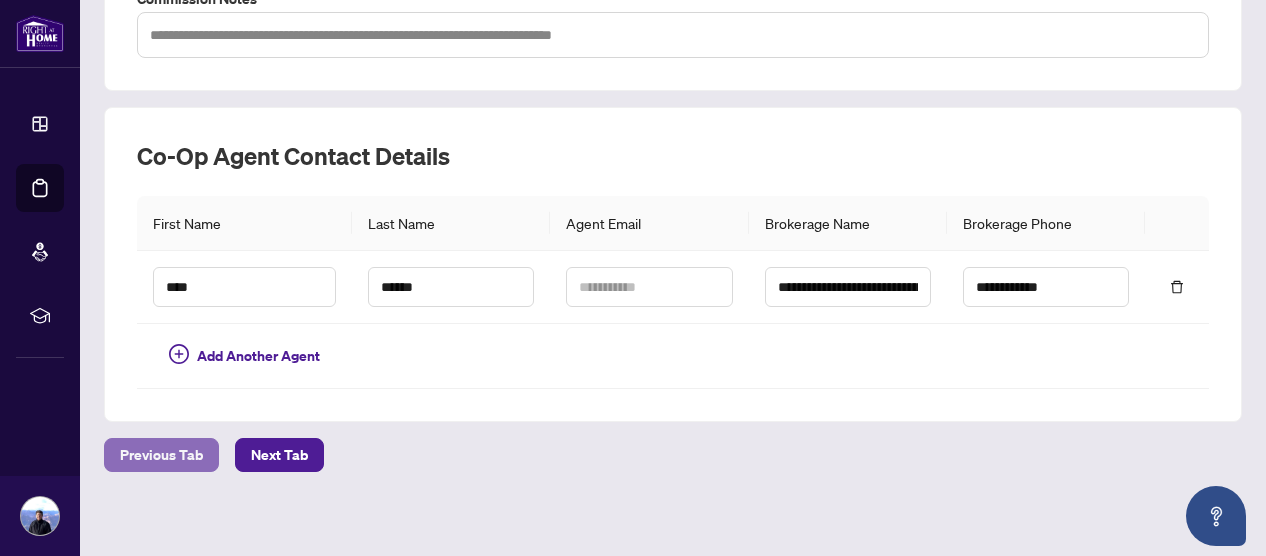 click on "Previous Tab" at bounding box center [161, 455] 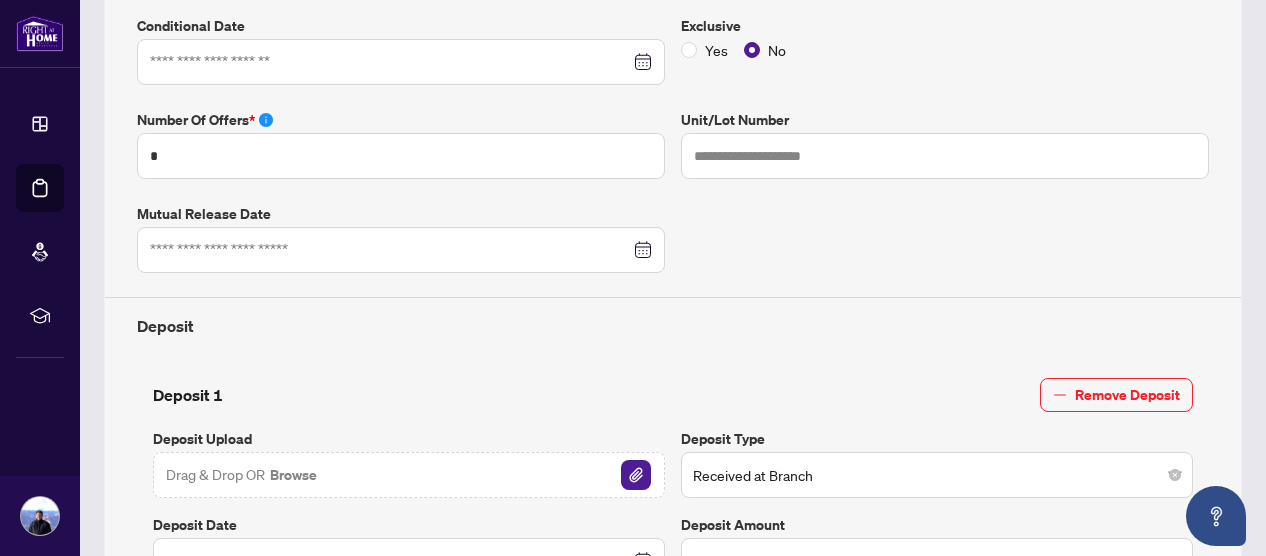 type on "**********" 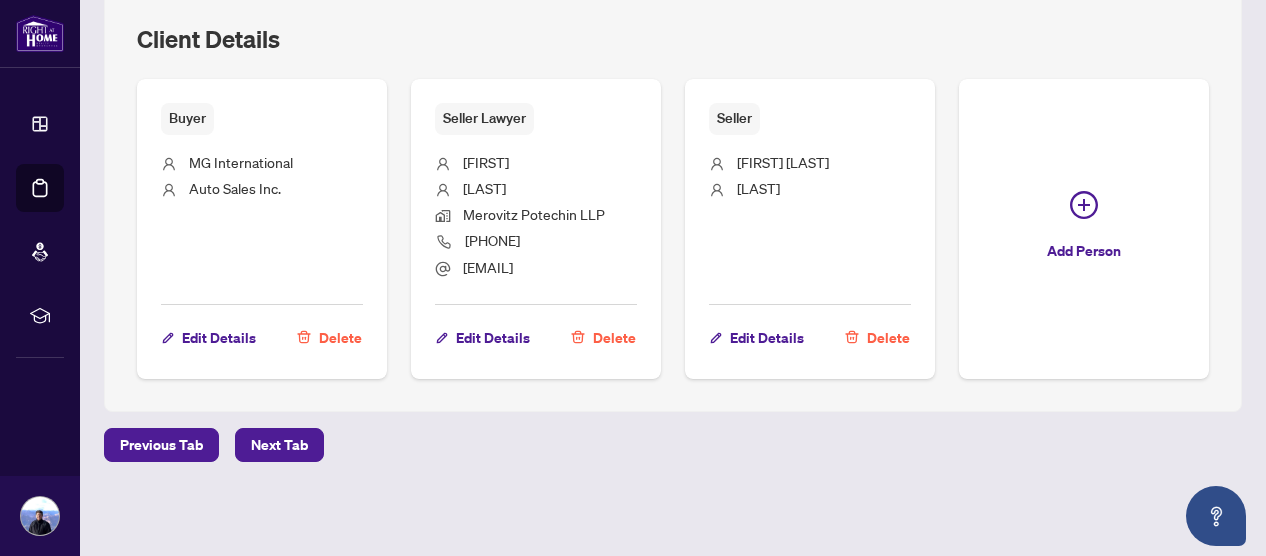 scroll, scrollTop: 1436, scrollLeft: 0, axis: vertical 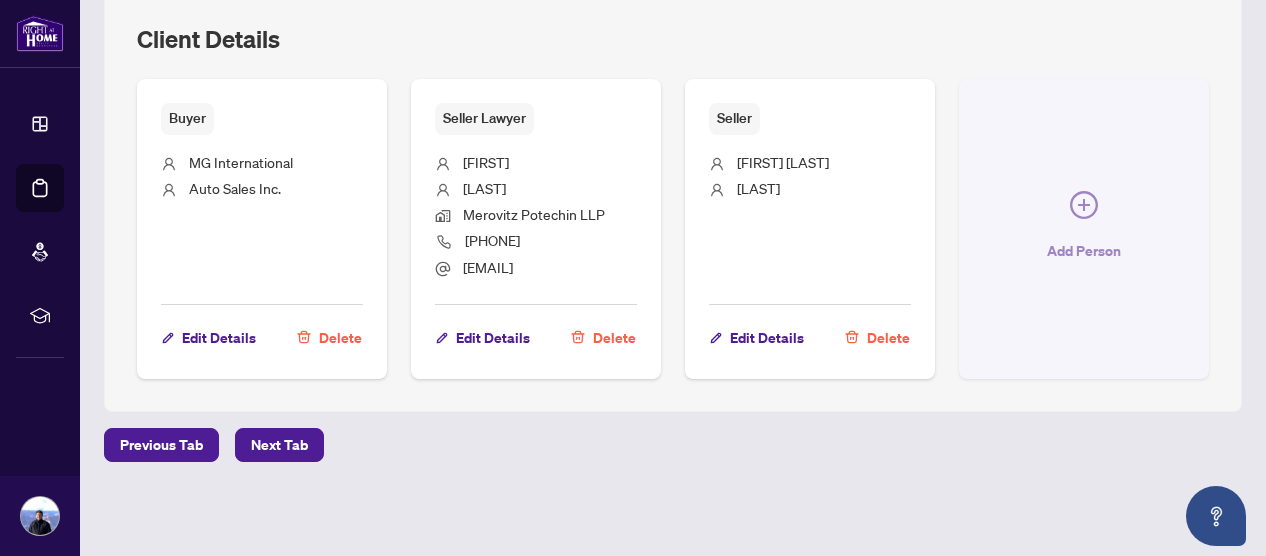 click 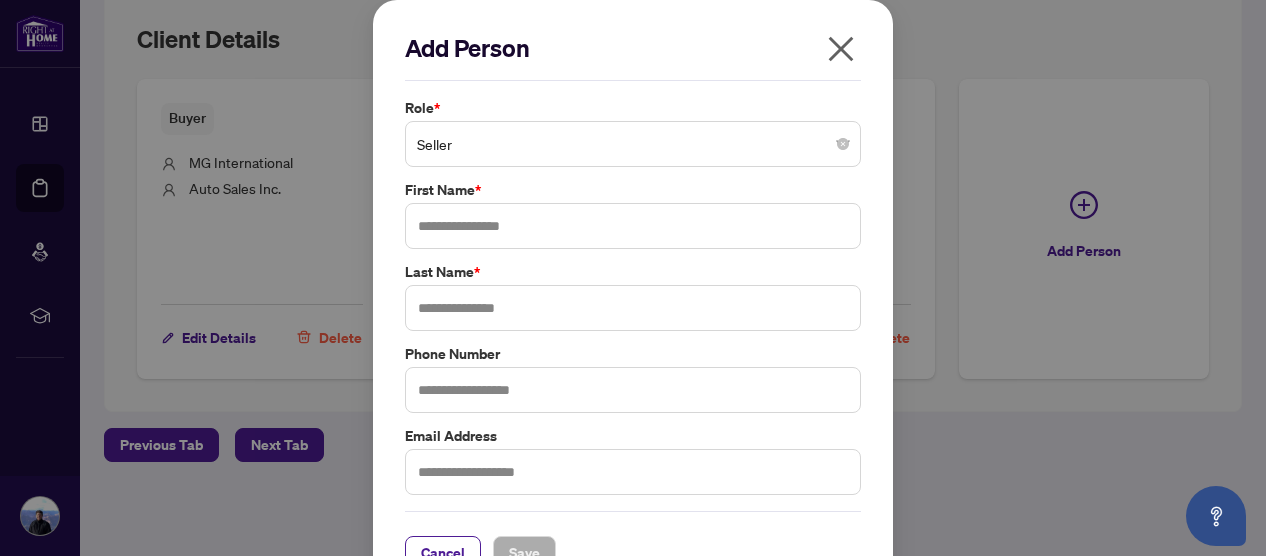 click on "Seller" at bounding box center [633, 144] 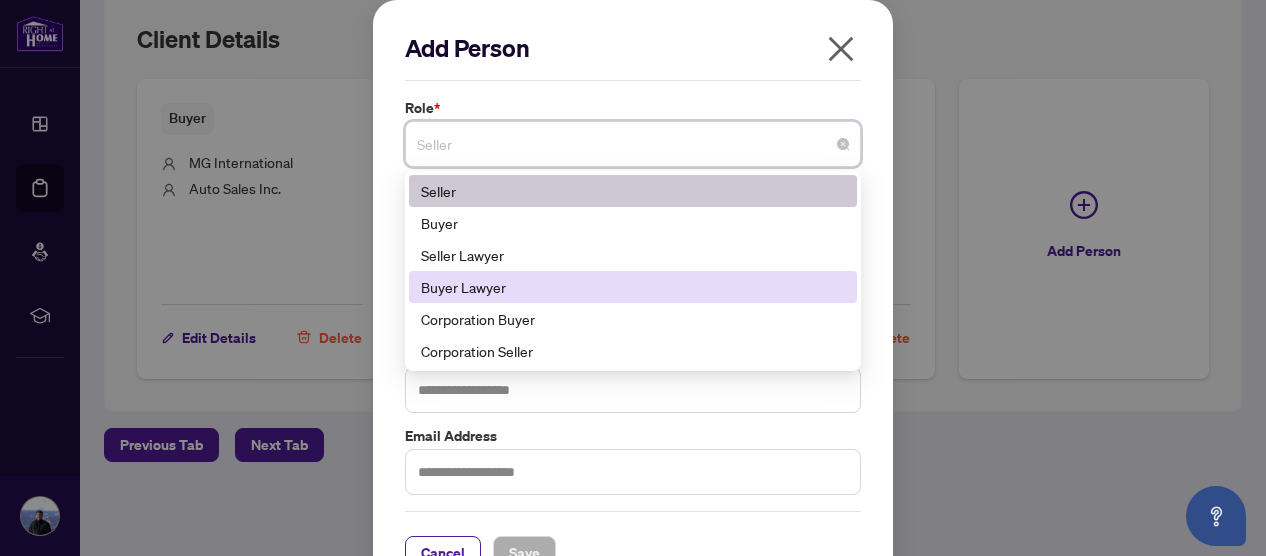 click on "Buyer Lawyer" at bounding box center (633, 287) 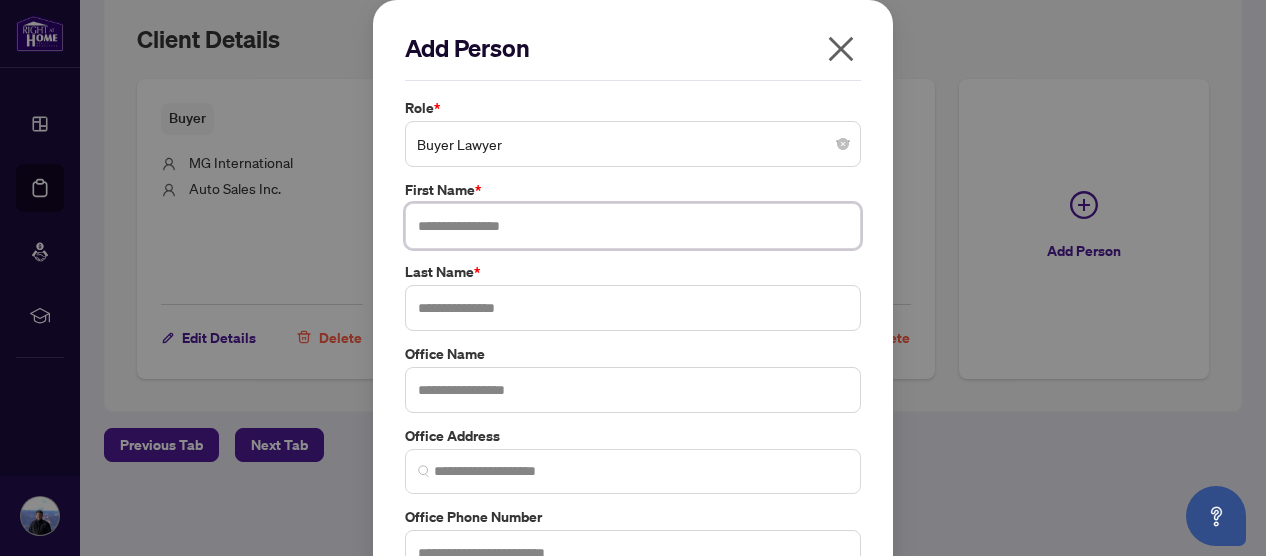 click at bounding box center (633, 226) 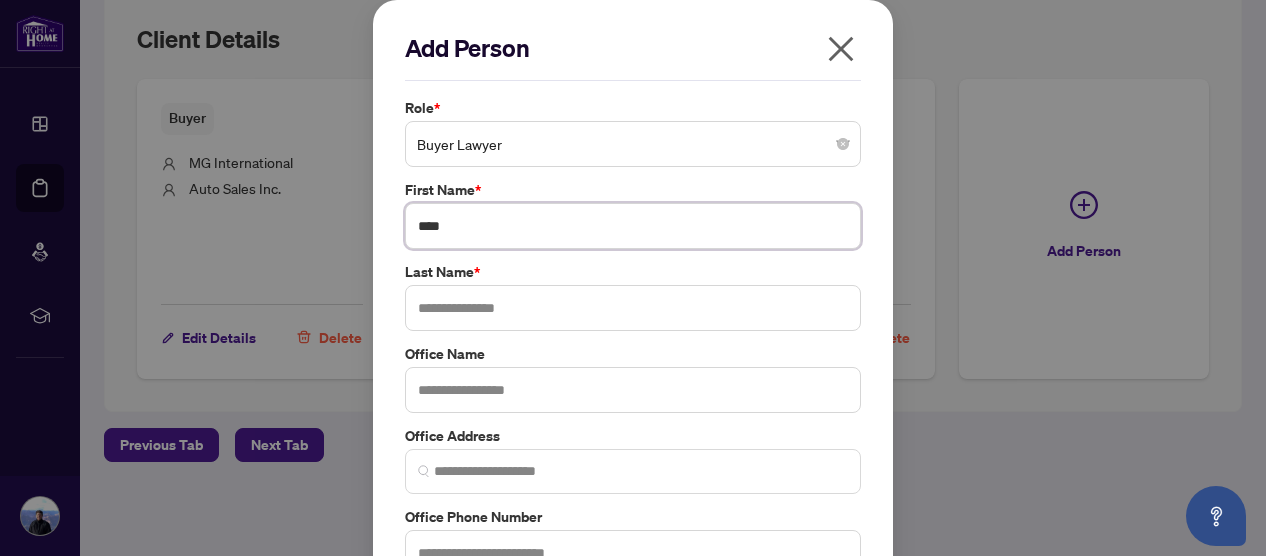 type on "****" 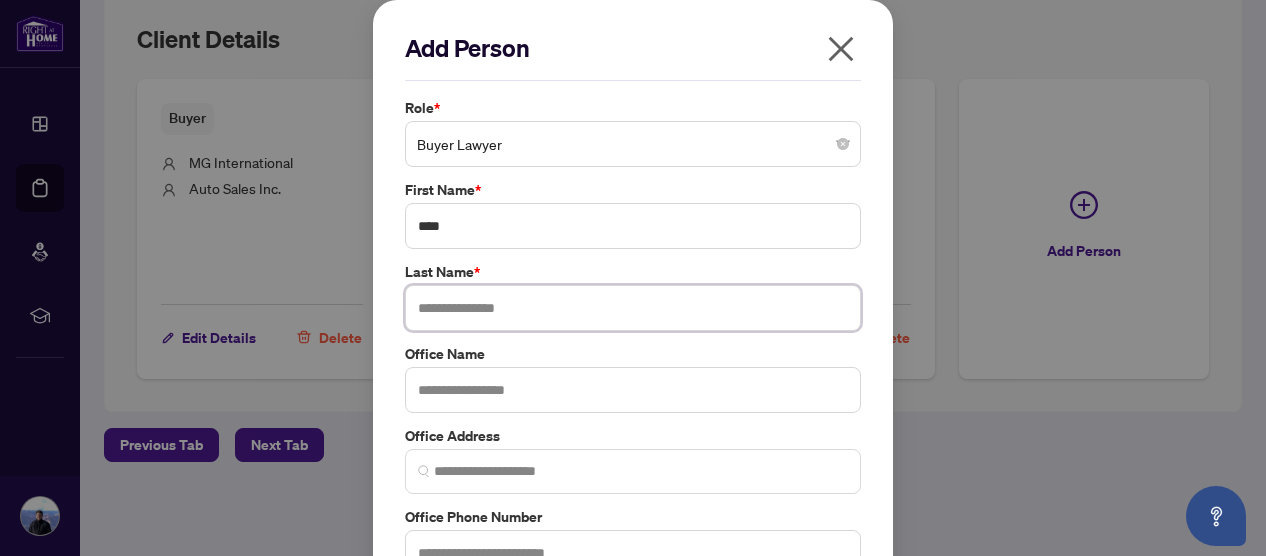 click at bounding box center (633, 308) 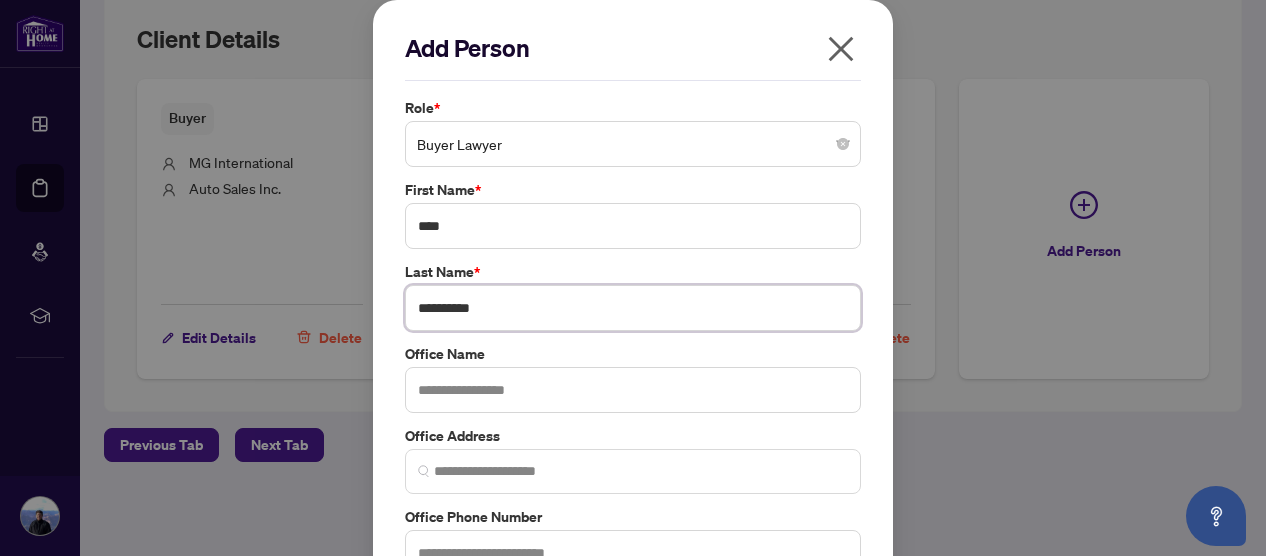 type on "**********" 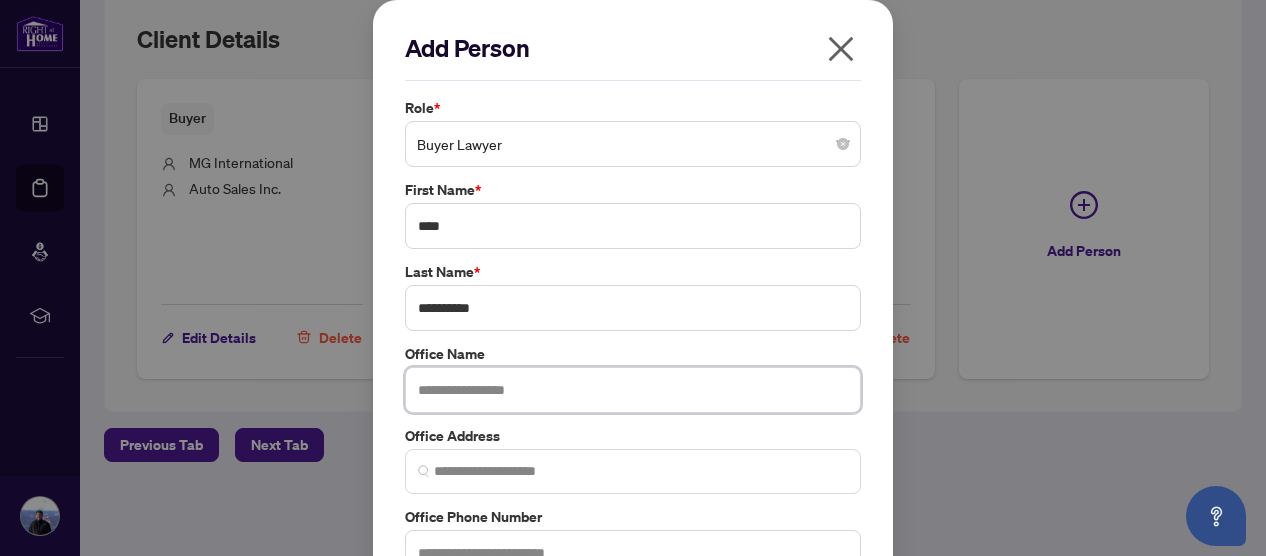 click at bounding box center [633, 390] 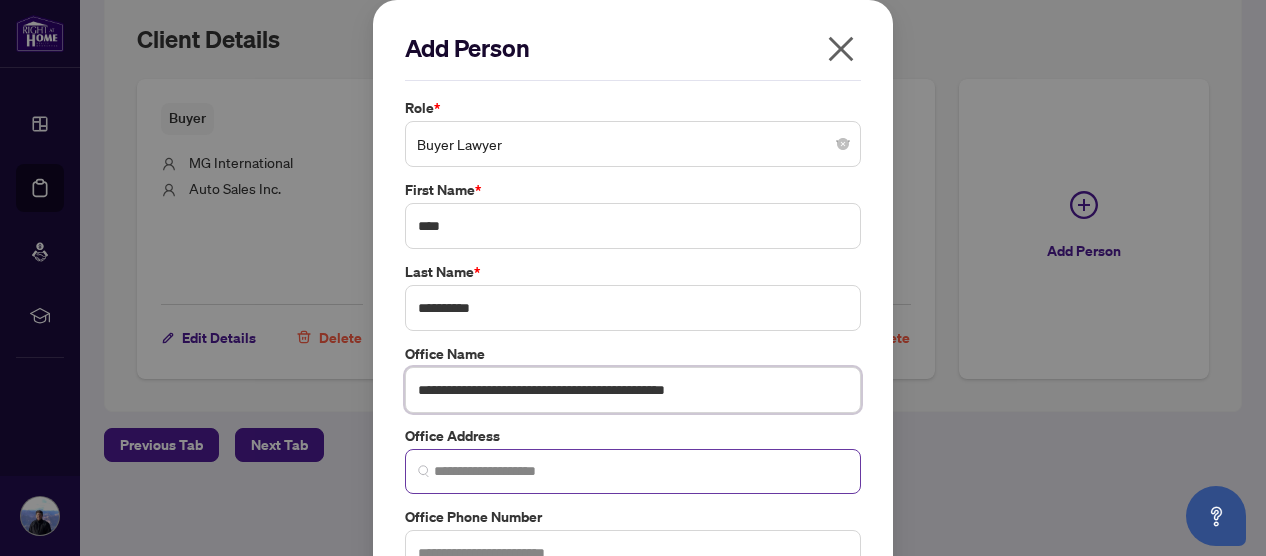 type on "**********" 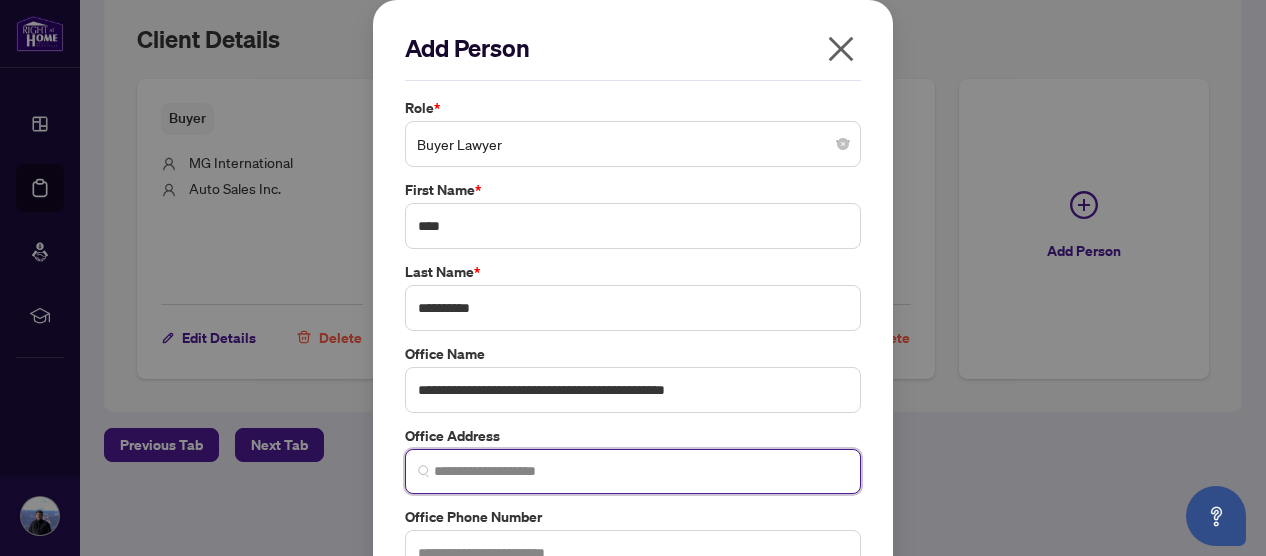 click at bounding box center (641, 471) 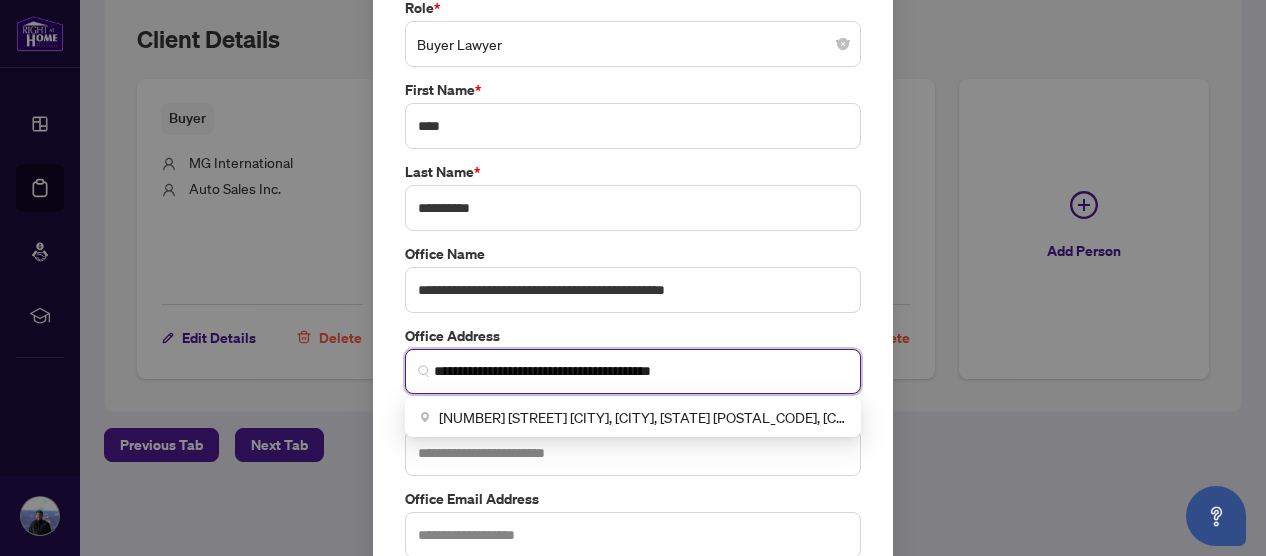 scroll, scrollTop: 200, scrollLeft: 0, axis: vertical 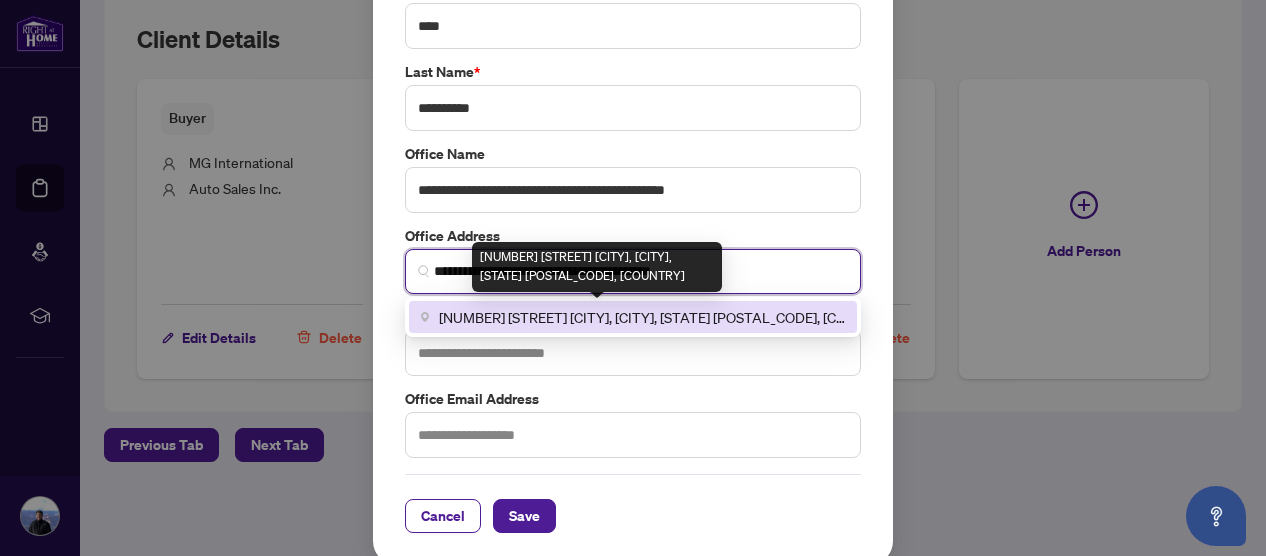 click on "[NUMBER] [STREET] [CITY], [CITY], [STATE] [POSTAL_CODE], [COUNTRY]" at bounding box center [642, 317] 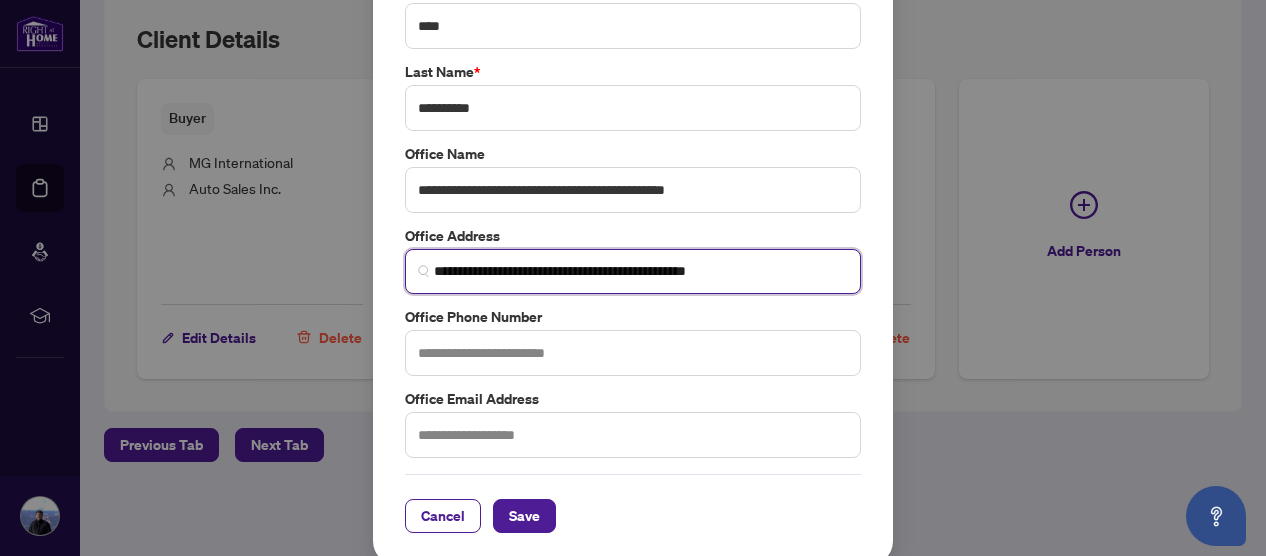 type on "**********" 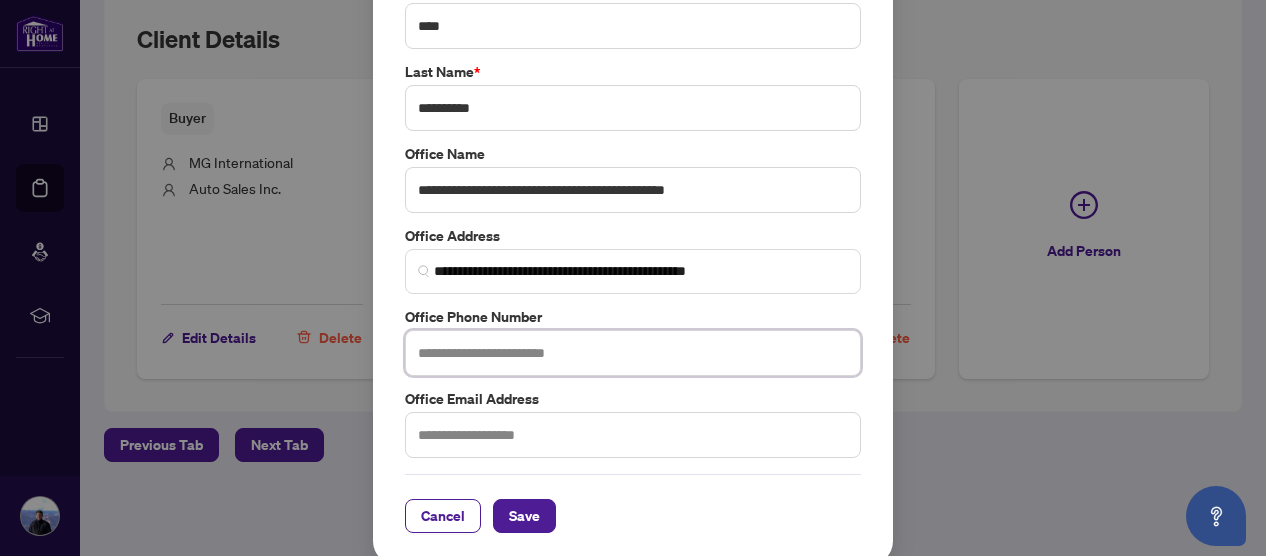 click at bounding box center [633, 353] 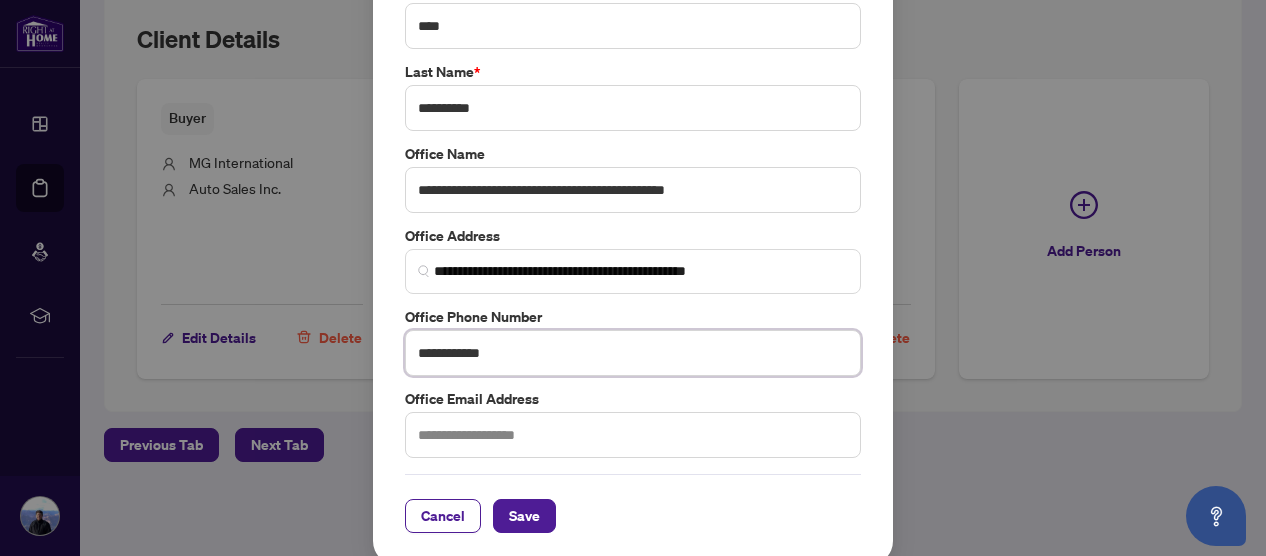 type on "**********" 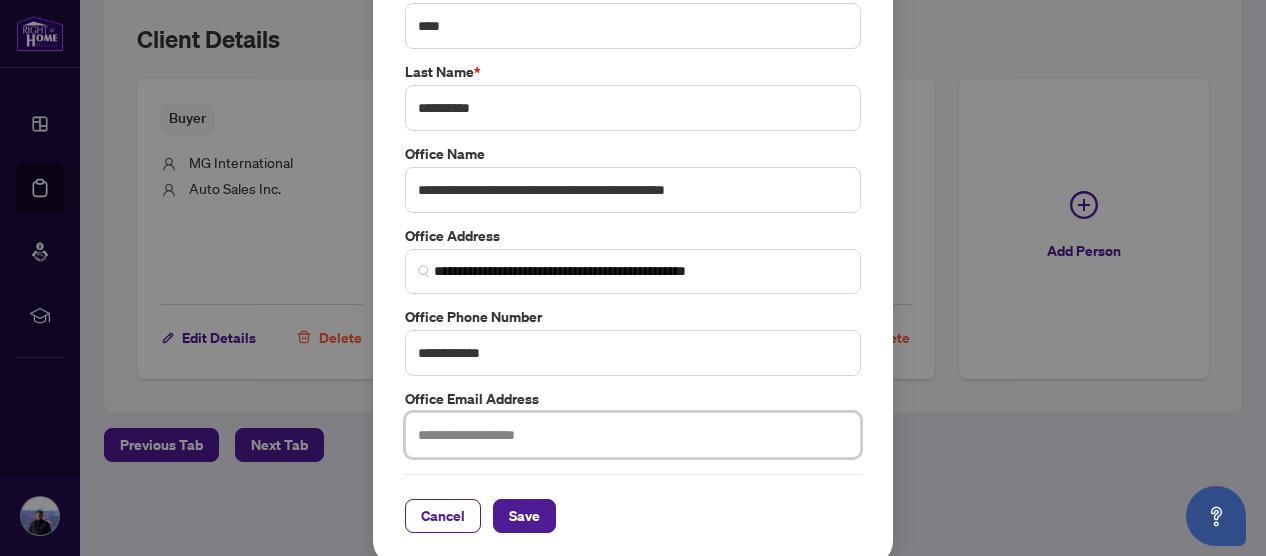 click at bounding box center [633, 435] 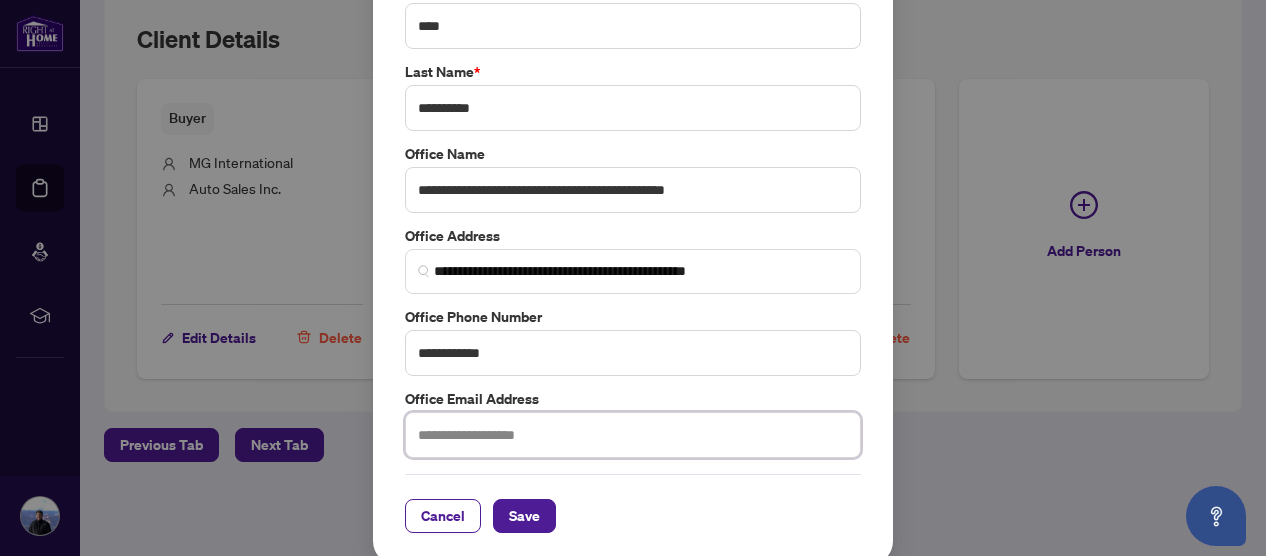 paste on "**********" 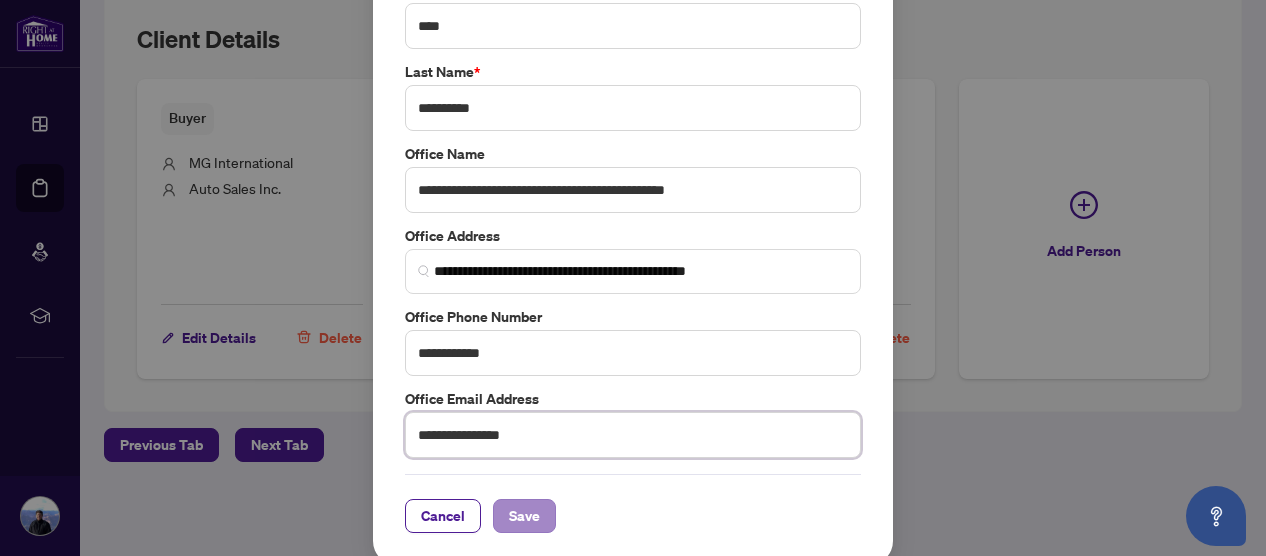 type on "**********" 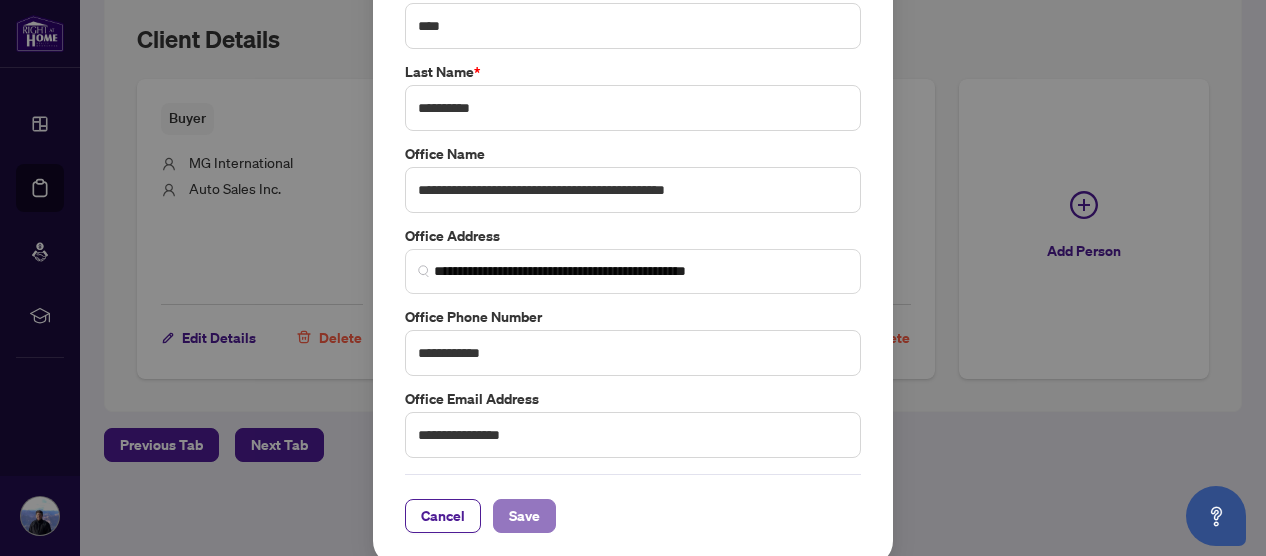 click on "Save" at bounding box center (524, 516) 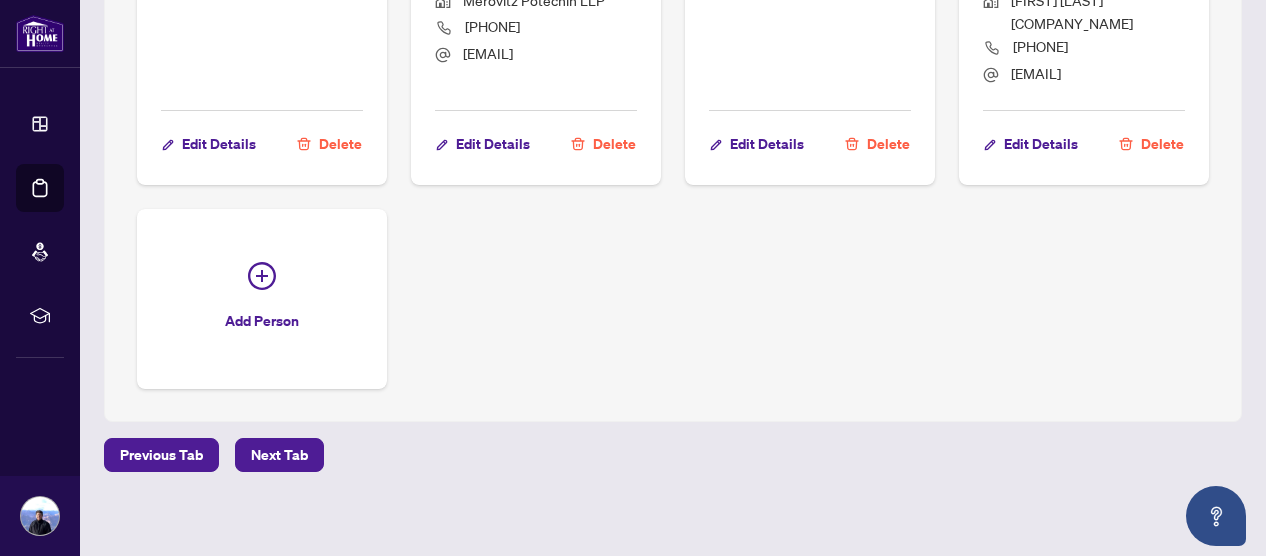 scroll, scrollTop: 1600, scrollLeft: 0, axis: vertical 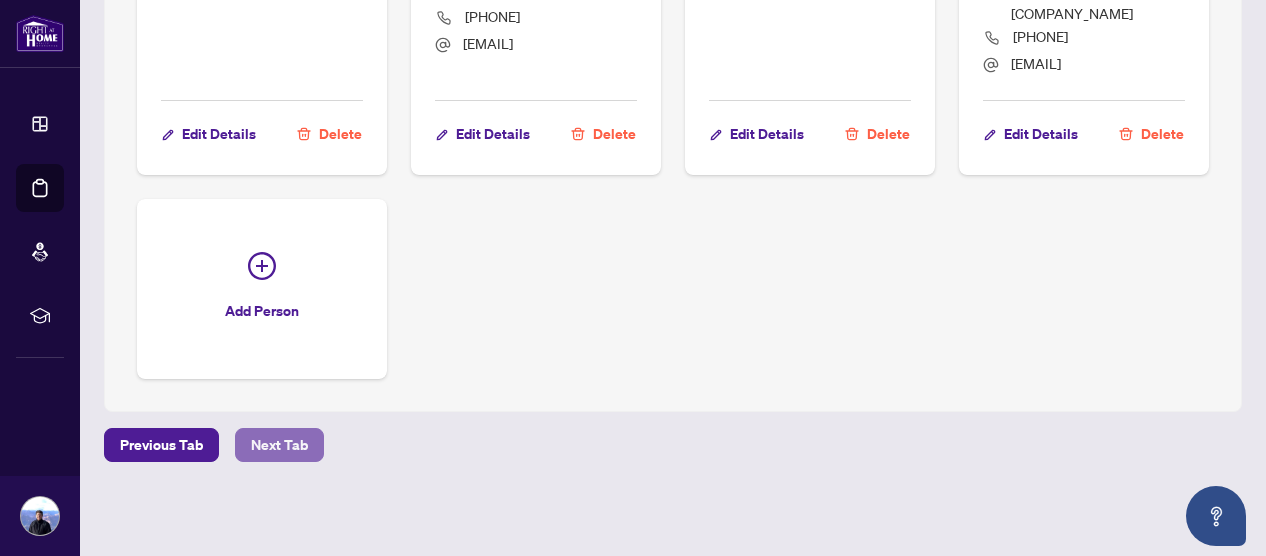 click on "Next Tab" at bounding box center [279, 445] 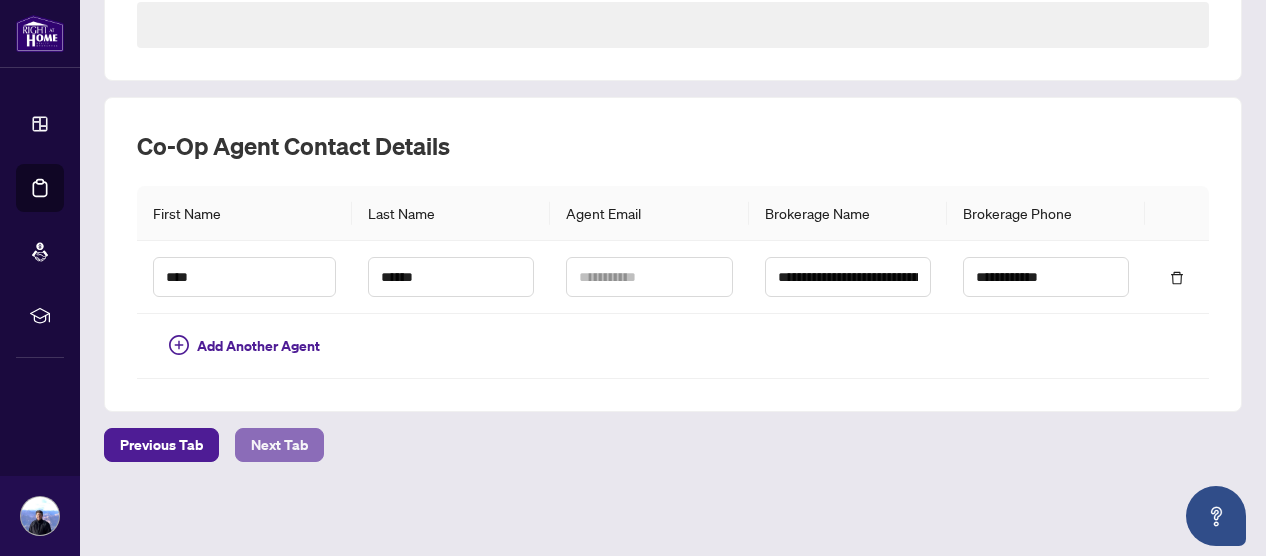 scroll, scrollTop: 0, scrollLeft: 0, axis: both 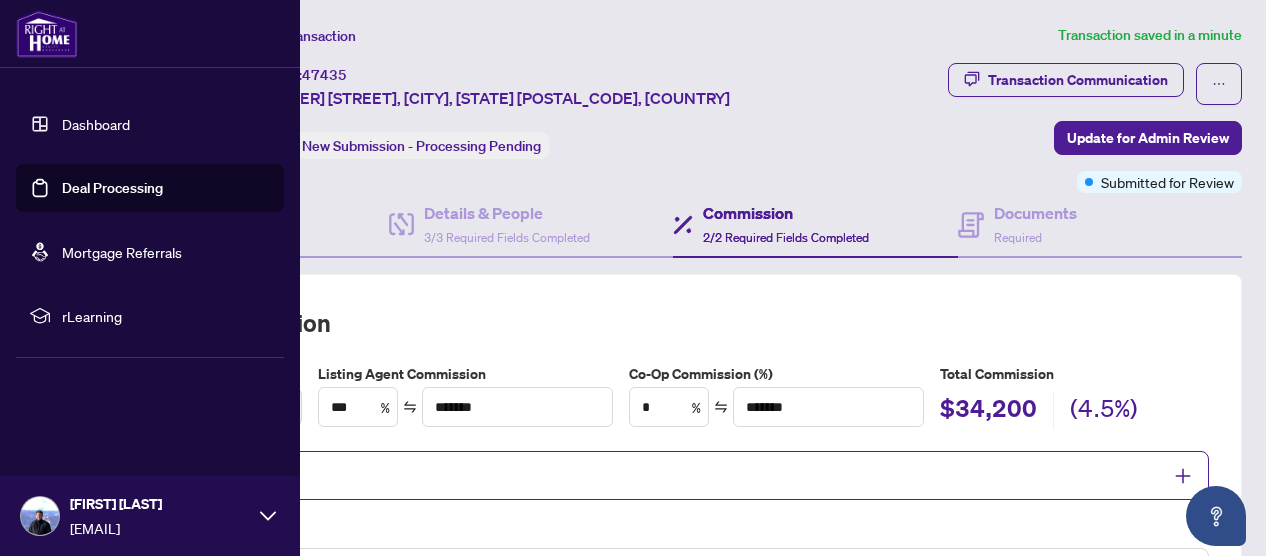 click on "Dashboard" at bounding box center [96, 124] 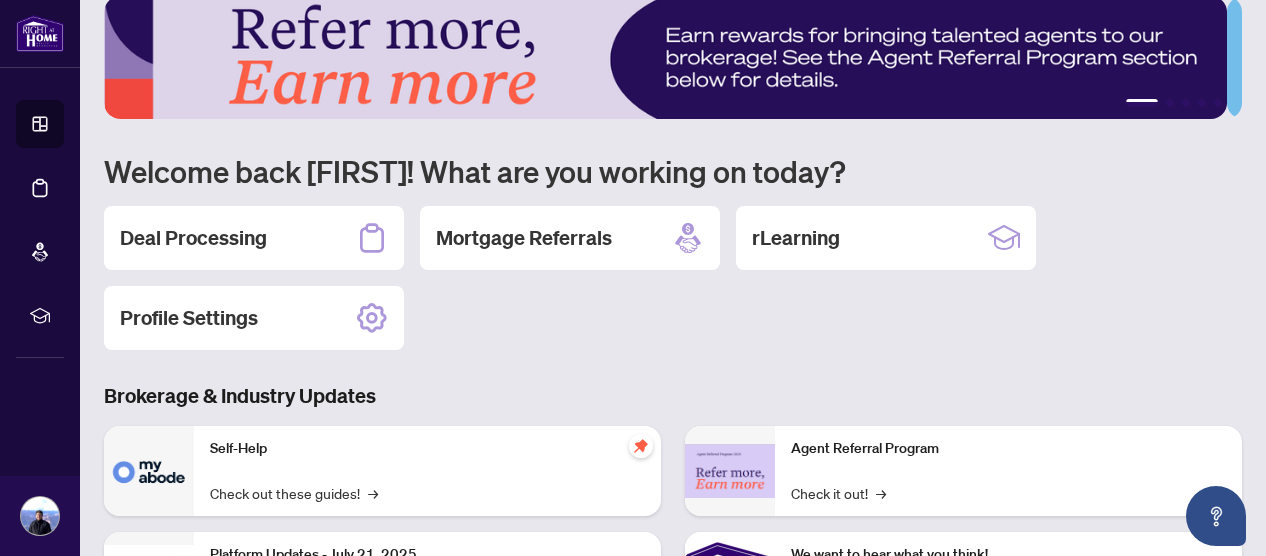 scroll, scrollTop: 0, scrollLeft: 0, axis: both 